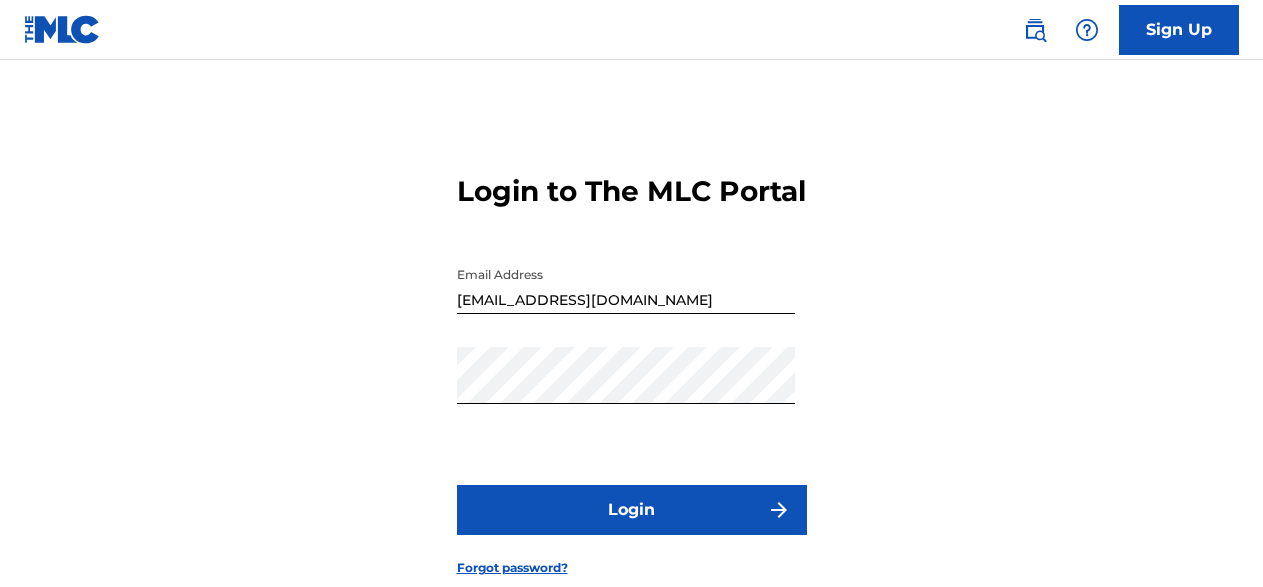 scroll, scrollTop: 0, scrollLeft: 0, axis: both 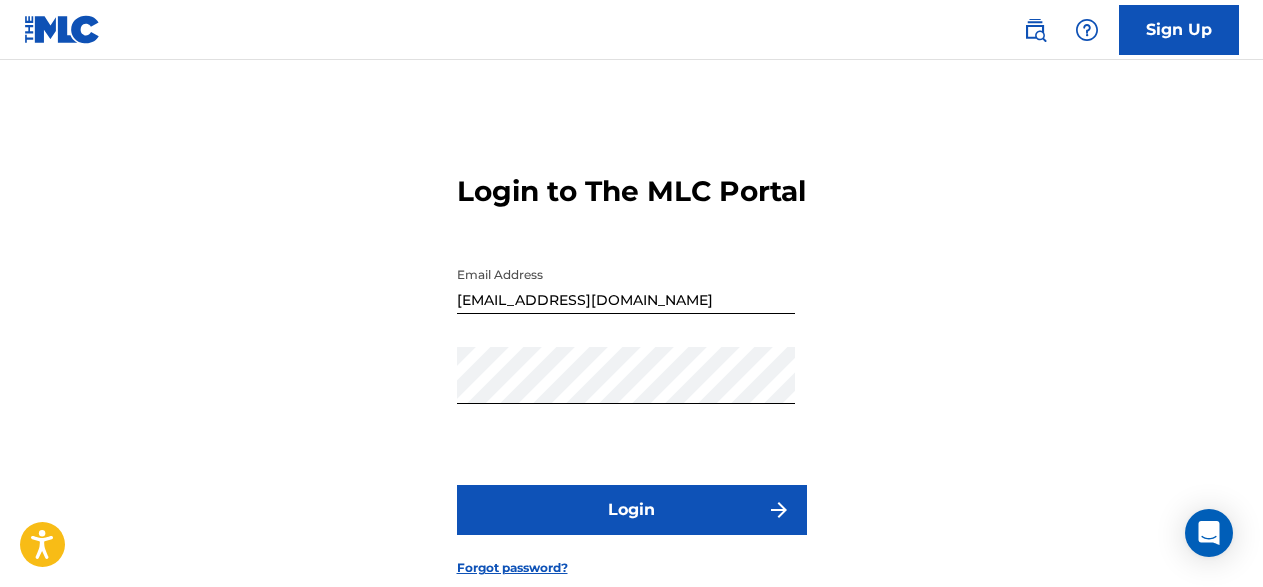 click on "Login" at bounding box center (632, 510) 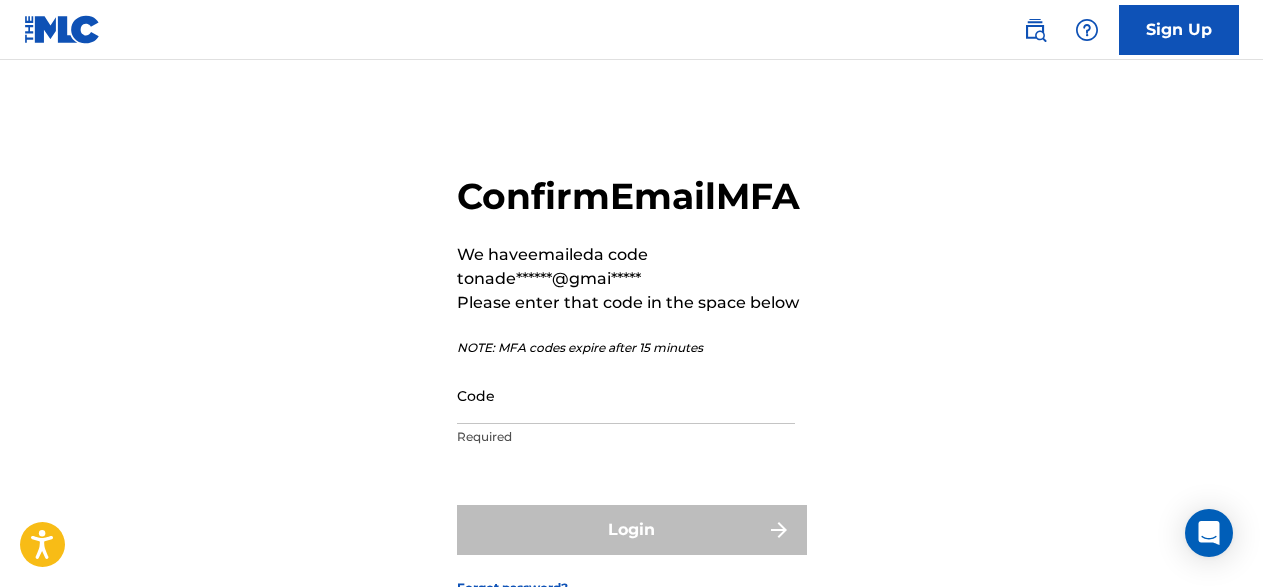 click on "Code" at bounding box center (626, 395) 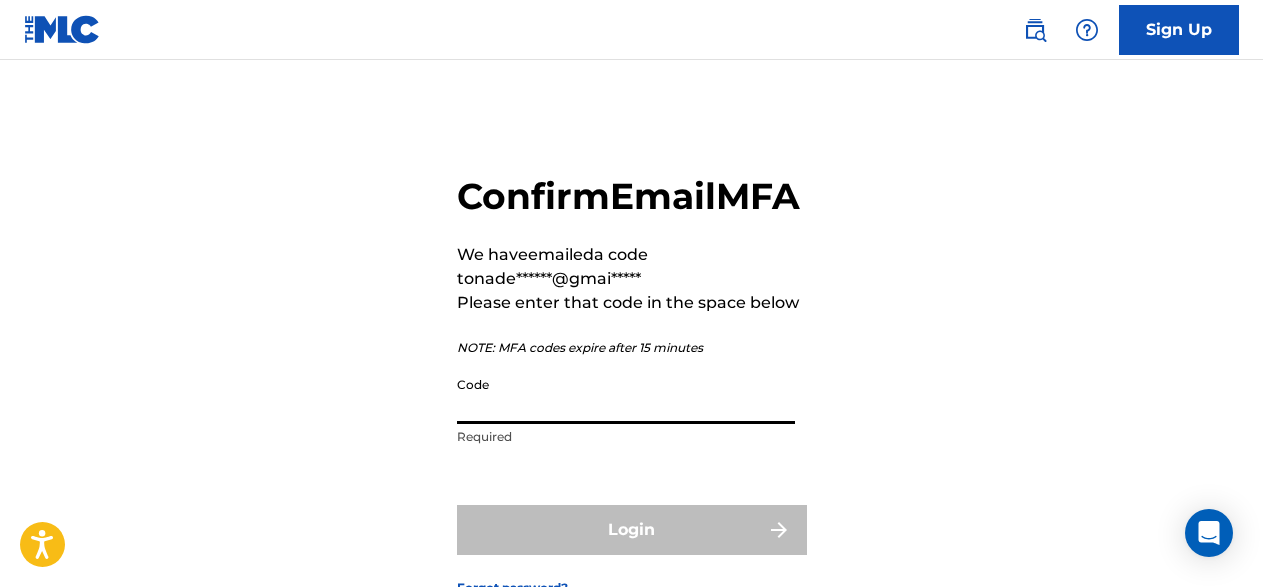paste on "484880" 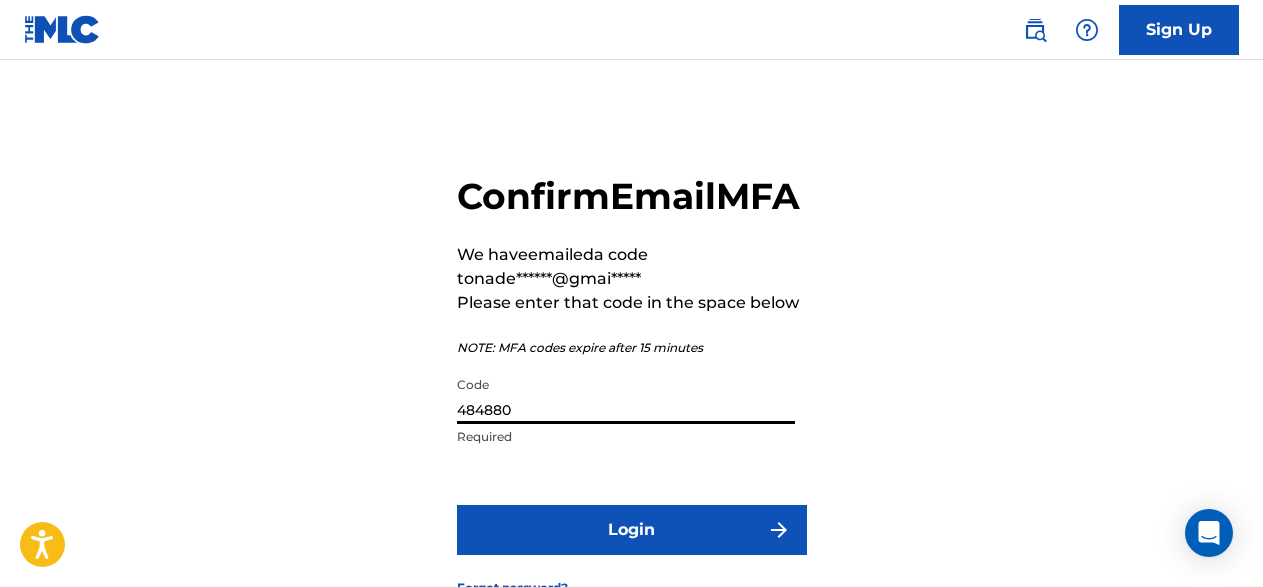 scroll, scrollTop: 102, scrollLeft: 0, axis: vertical 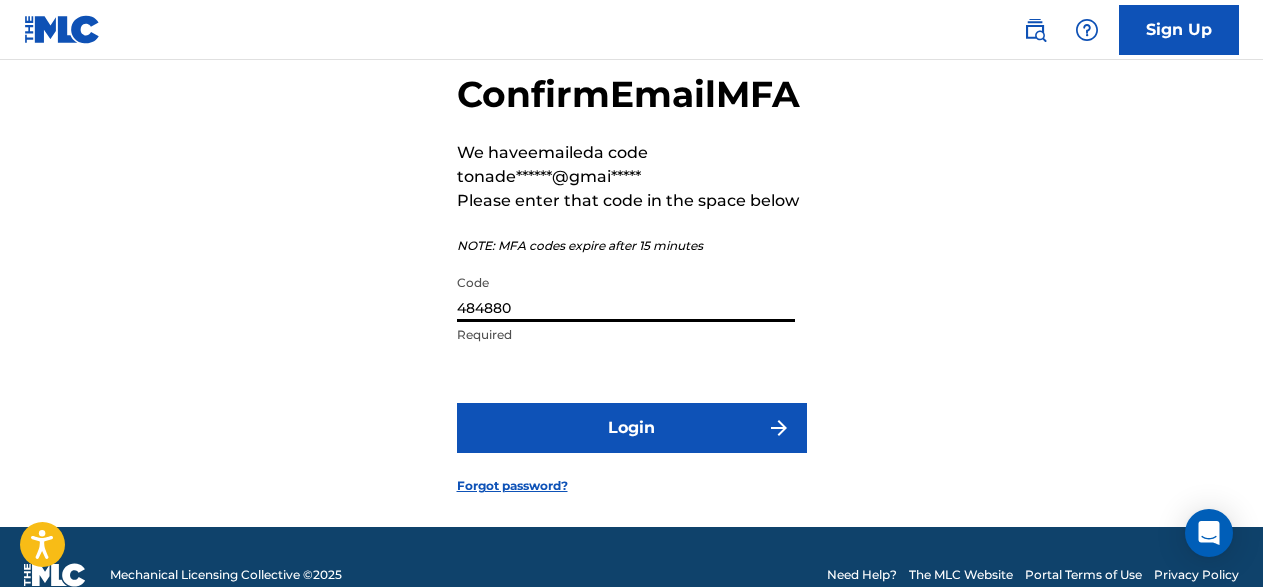 type on "484880" 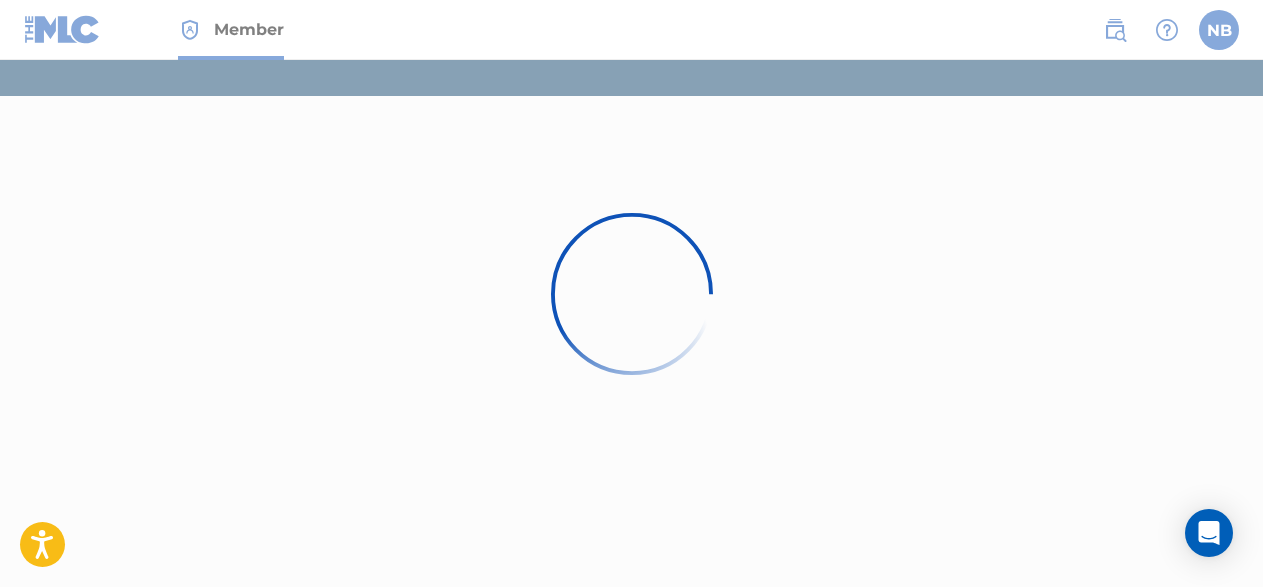 scroll, scrollTop: 0, scrollLeft: 0, axis: both 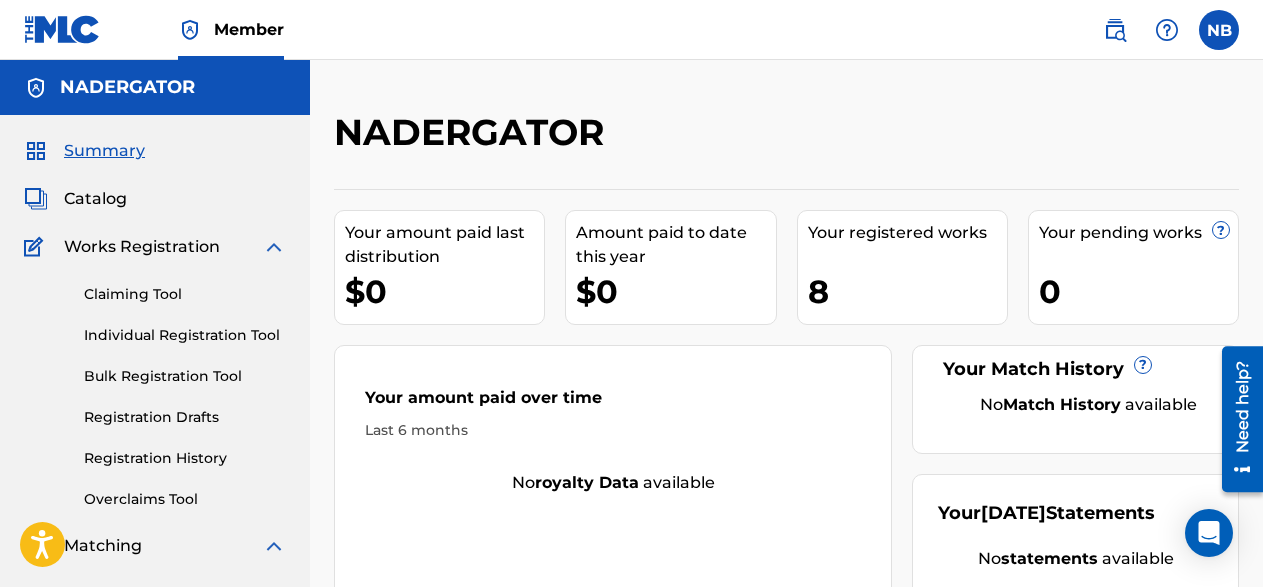 click on "Catalog" at bounding box center [95, 199] 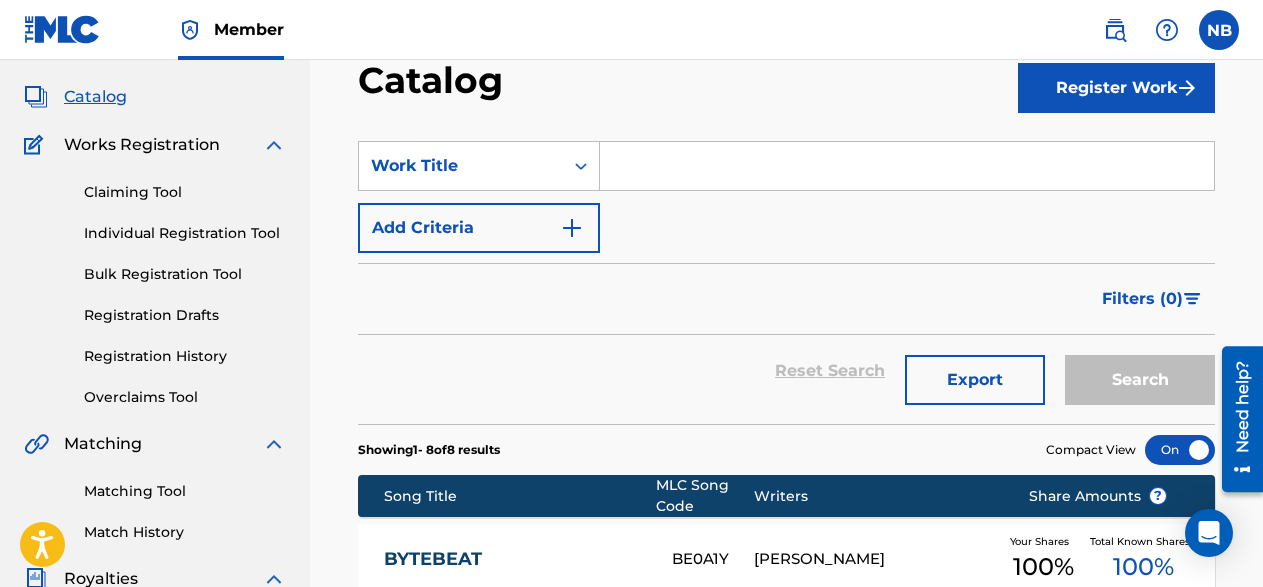 scroll, scrollTop: 0, scrollLeft: 0, axis: both 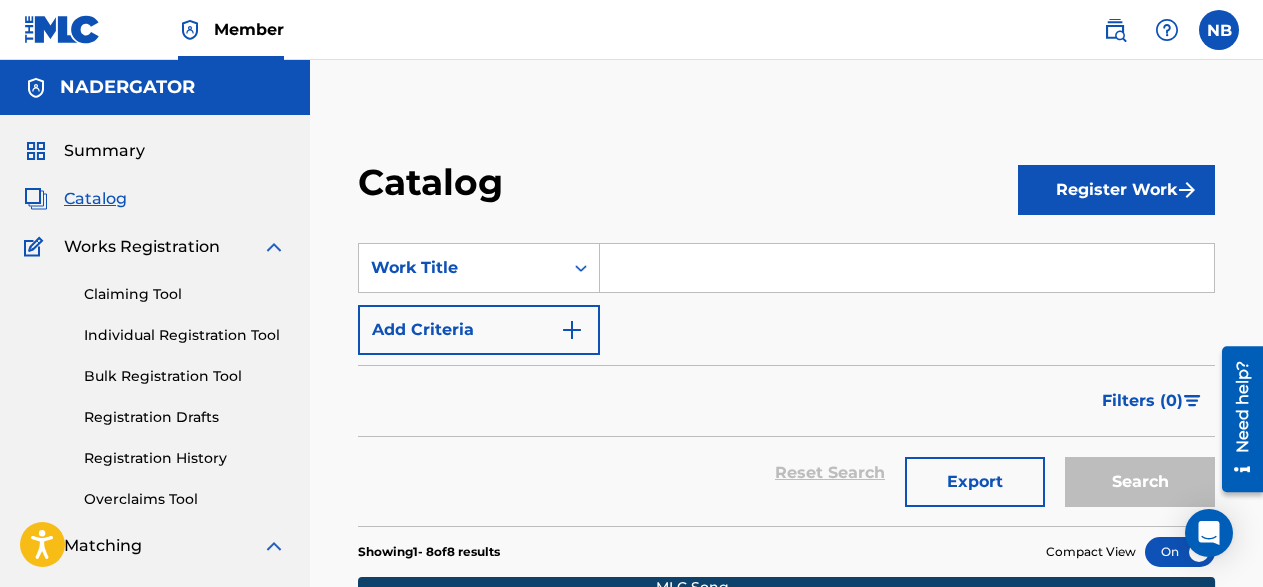 click on "Register Work" at bounding box center [1116, 190] 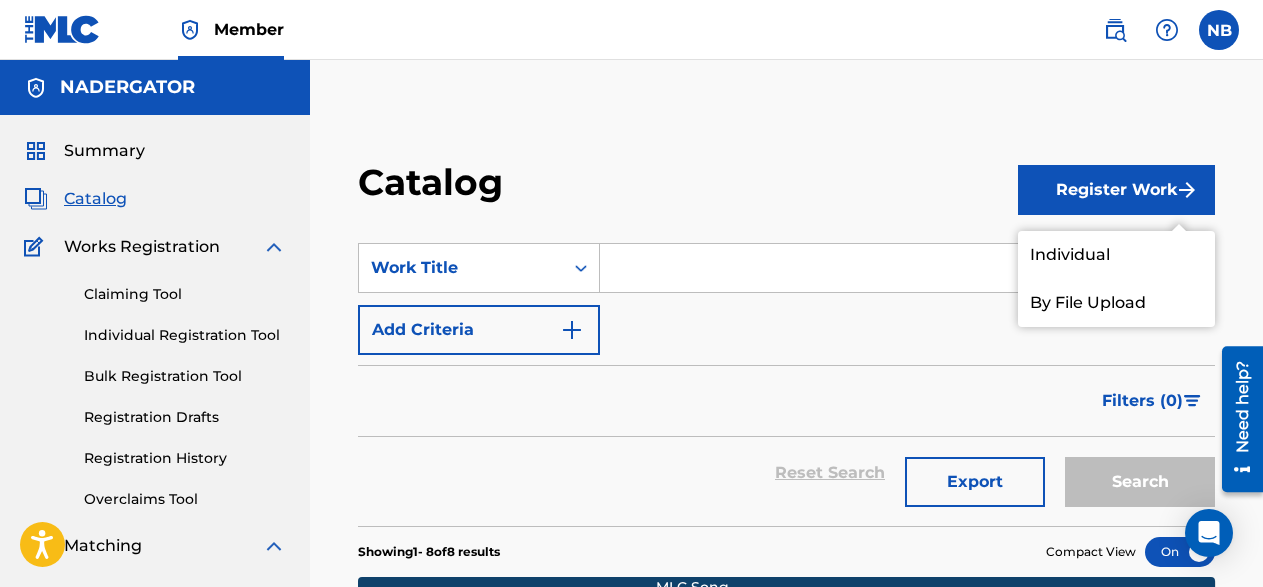 click on "Individual" at bounding box center (1116, 255) 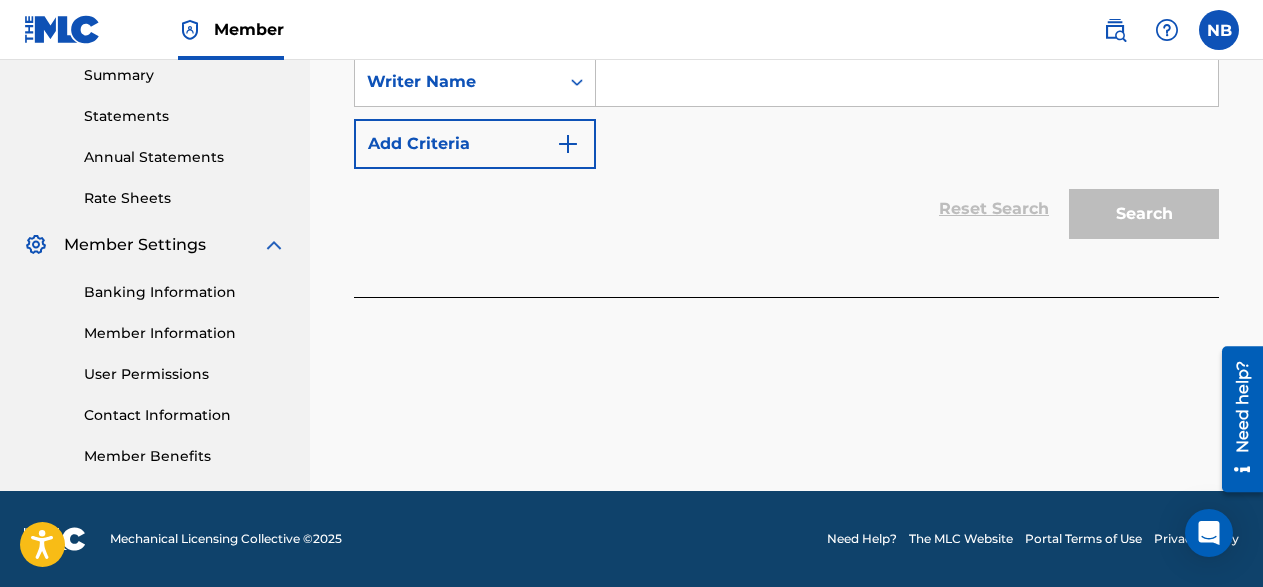 scroll, scrollTop: 245, scrollLeft: 0, axis: vertical 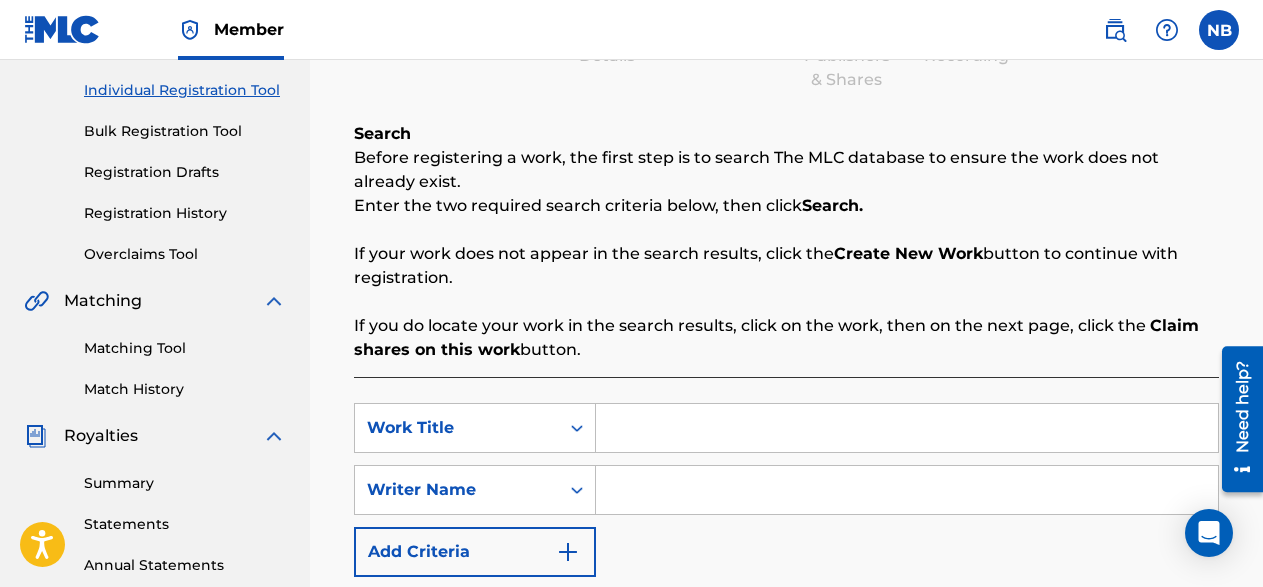 click at bounding box center [907, 428] 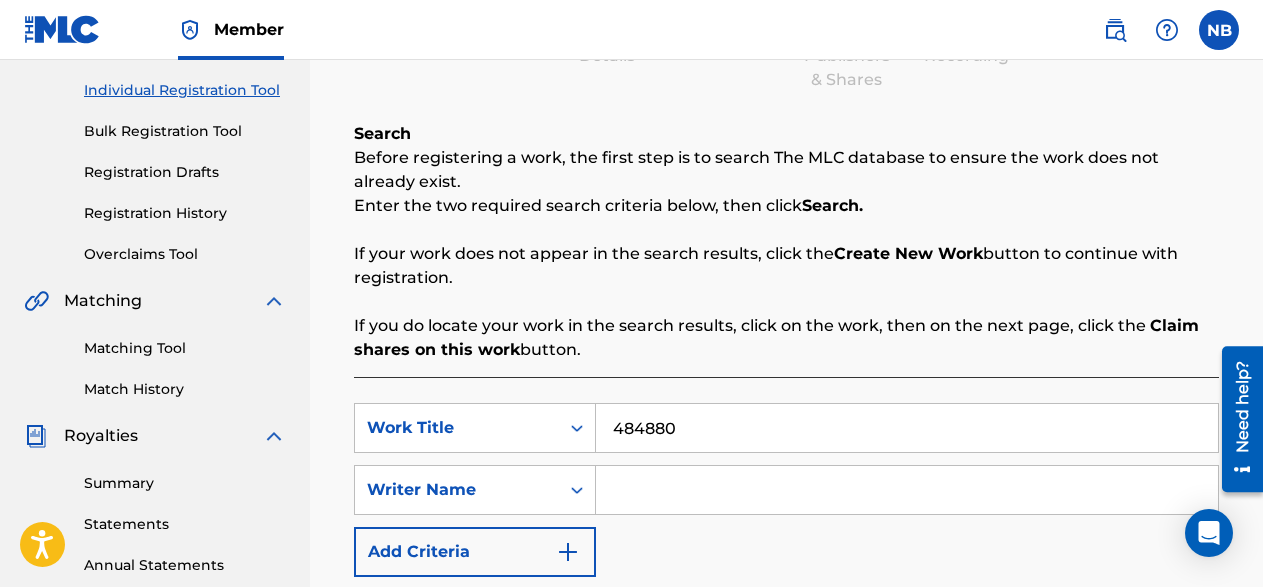 drag, startPoint x: 674, startPoint y: 432, endPoint x: 136, endPoint y: 432, distance: 538 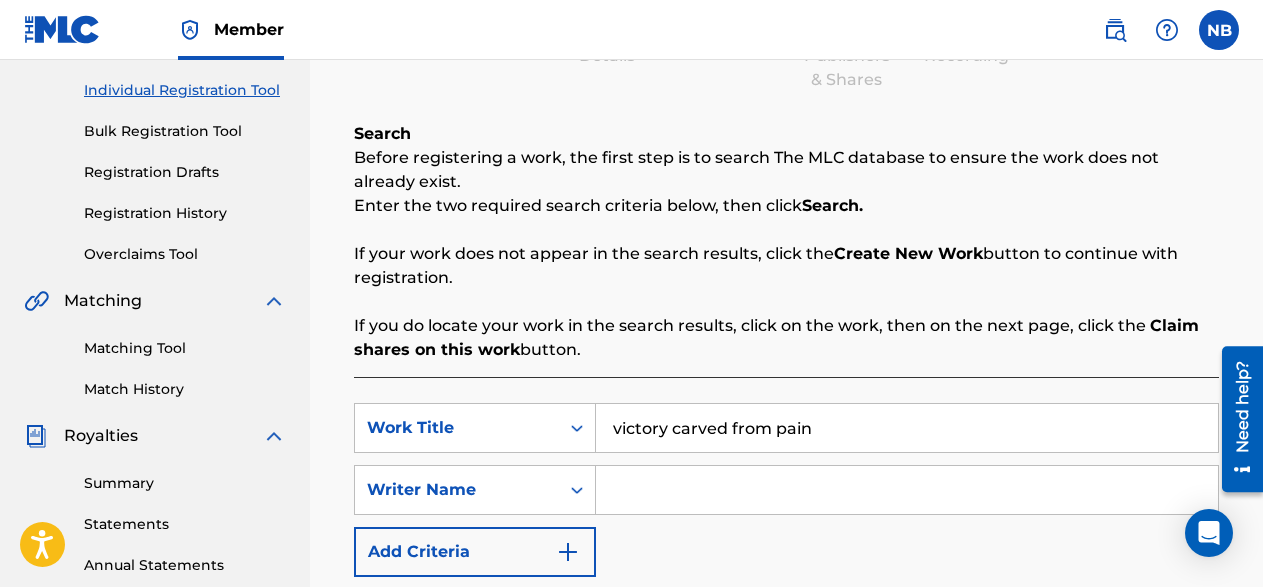 type on "victory carved from pain" 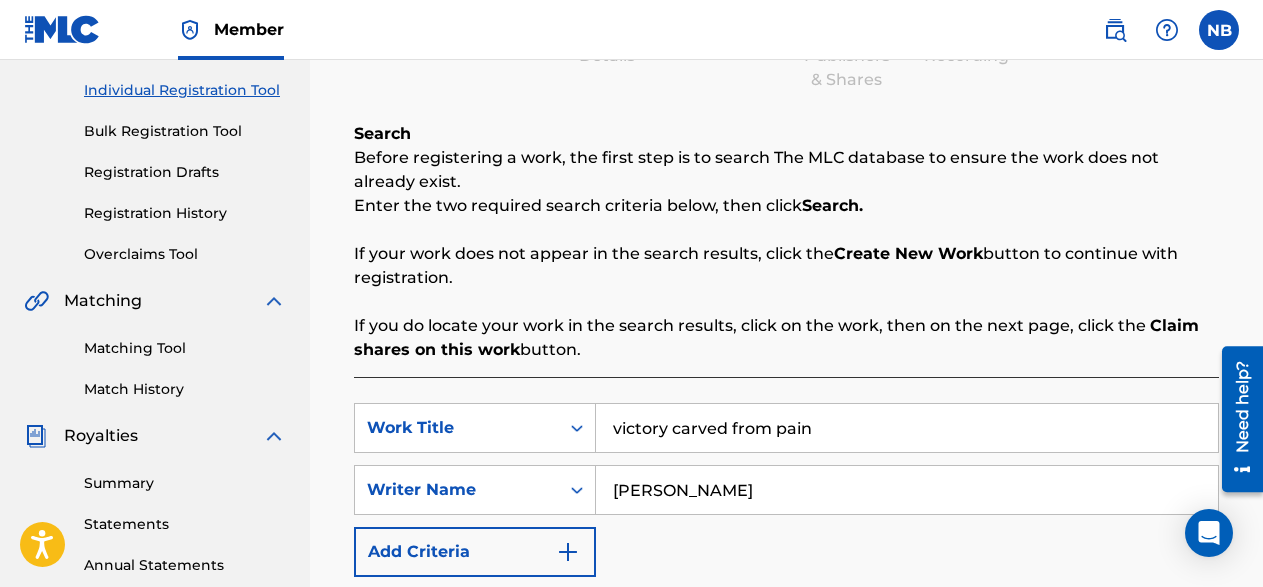 scroll, scrollTop: 449, scrollLeft: 0, axis: vertical 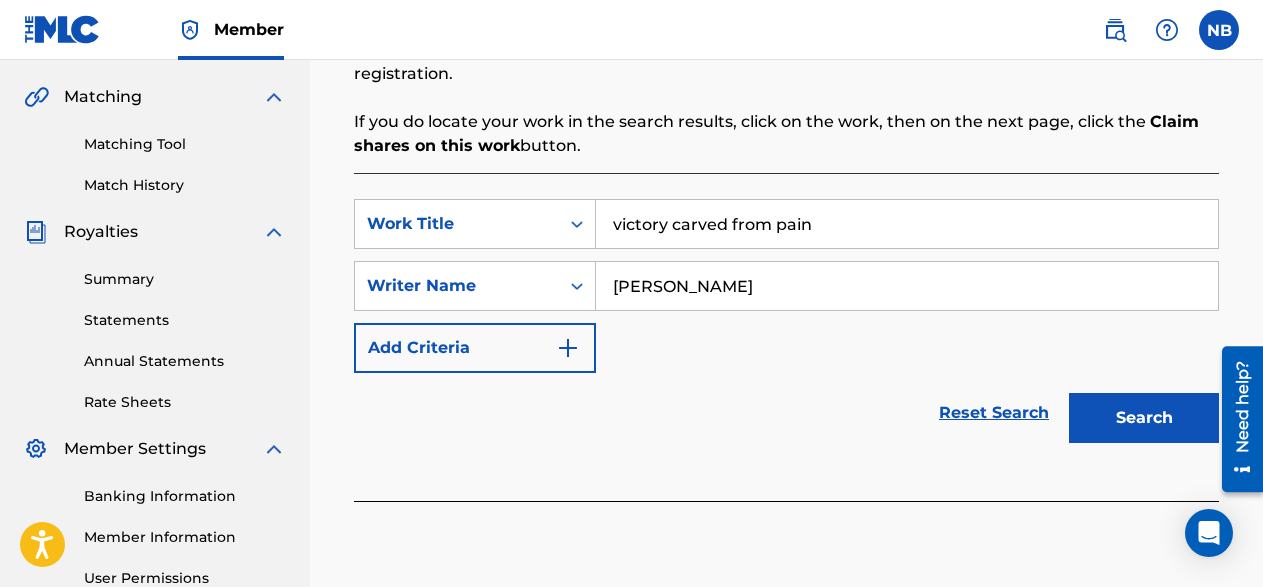 type on "[PERSON_NAME]" 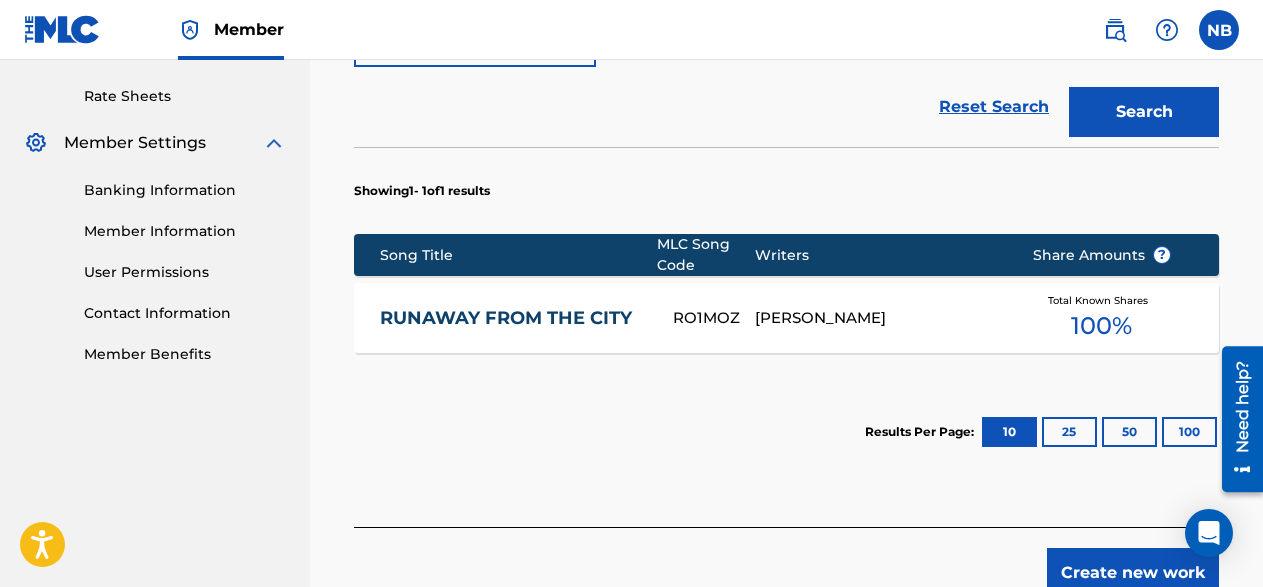 scroll, scrollTop: 857, scrollLeft: 0, axis: vertical 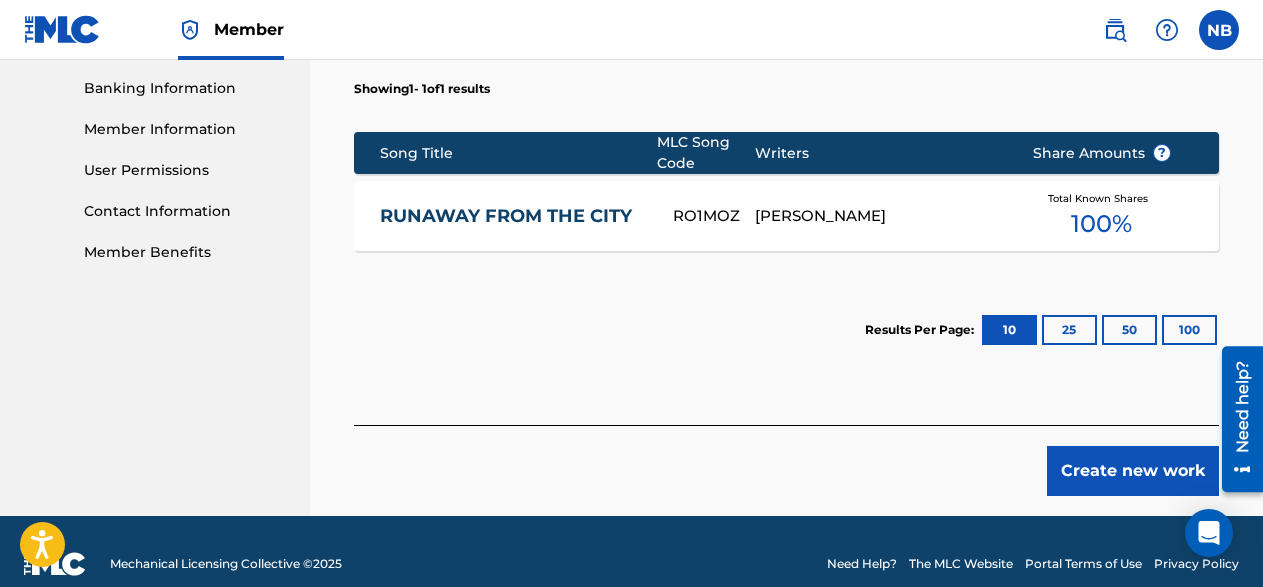 click on "Create new work" at bounding box center [1133, 471] 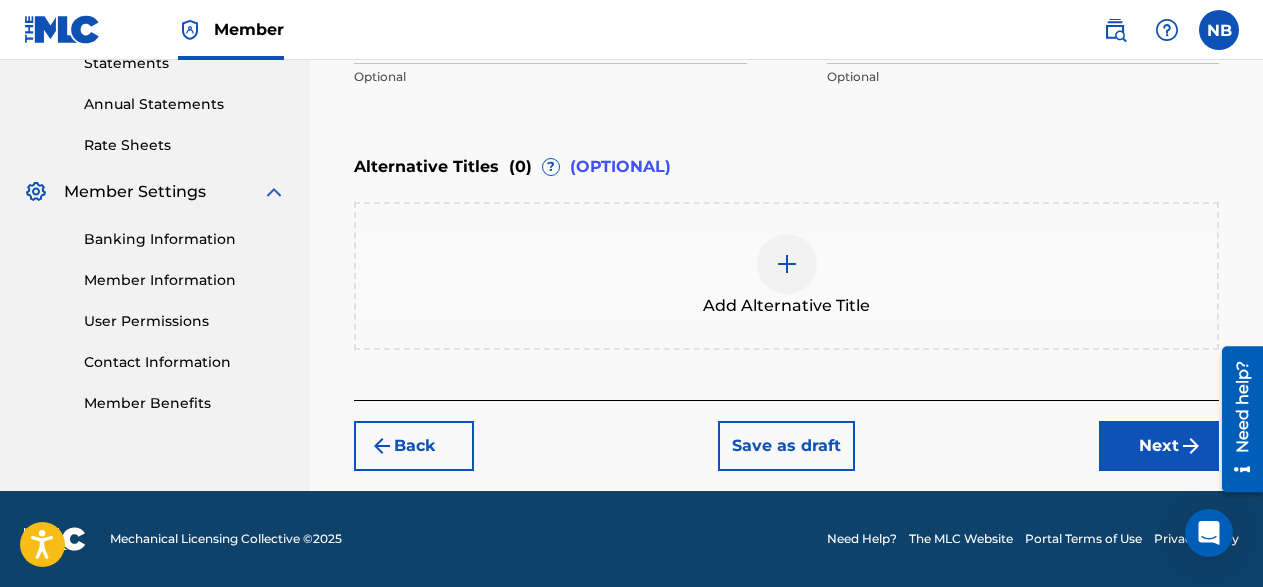 scroll, scrollTop: 706, scrollLeft: 0, axis: vertical 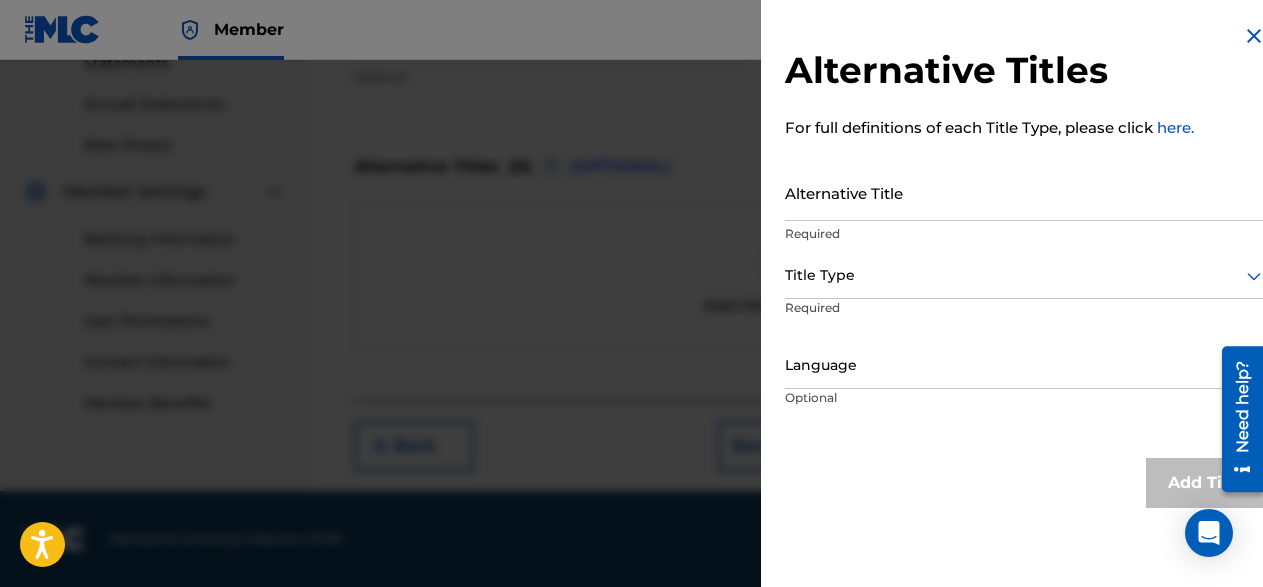 click at bounding box center (631, 353) 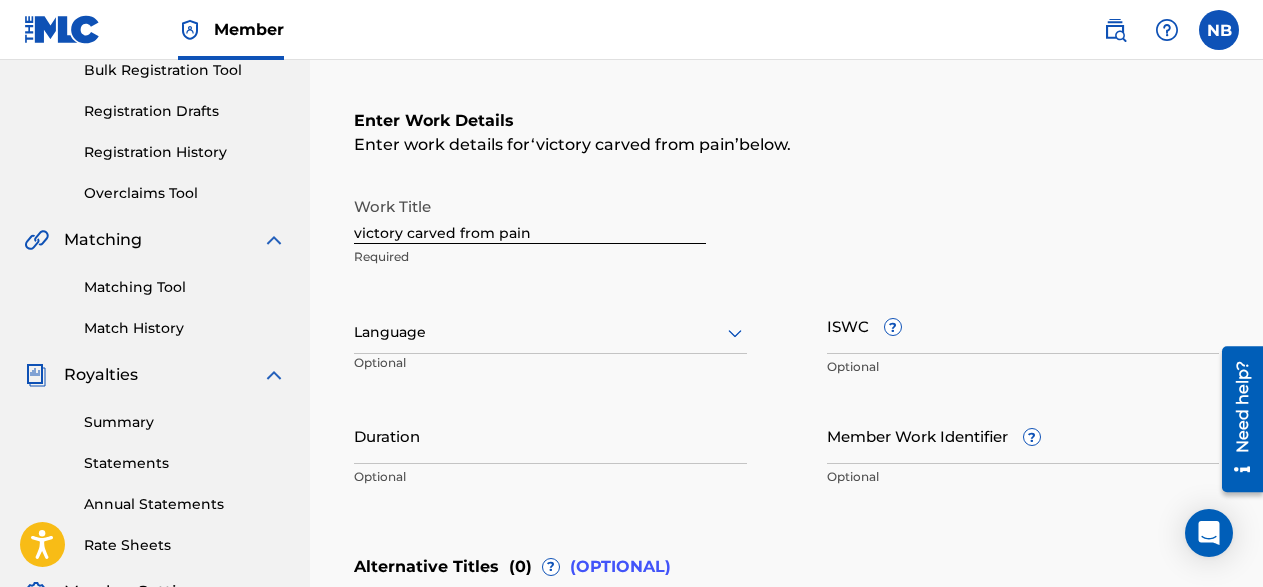 scroll, scrollTop: 408, scrollLeft: 0, axis: vertical 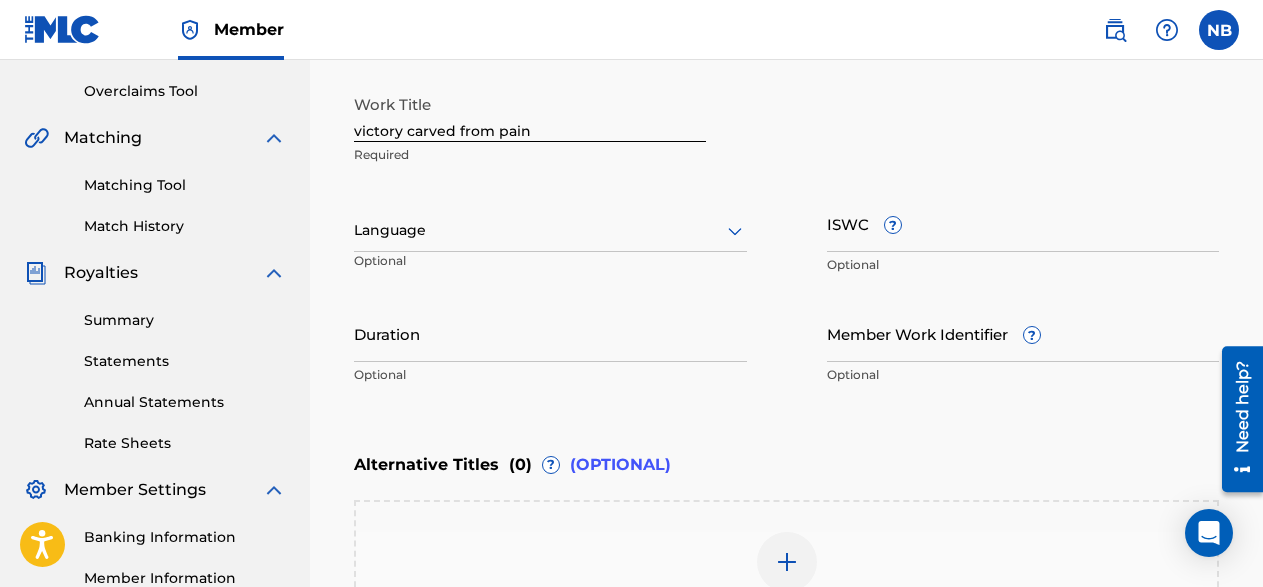 click on "Duration" at bounding box center [550, 333] 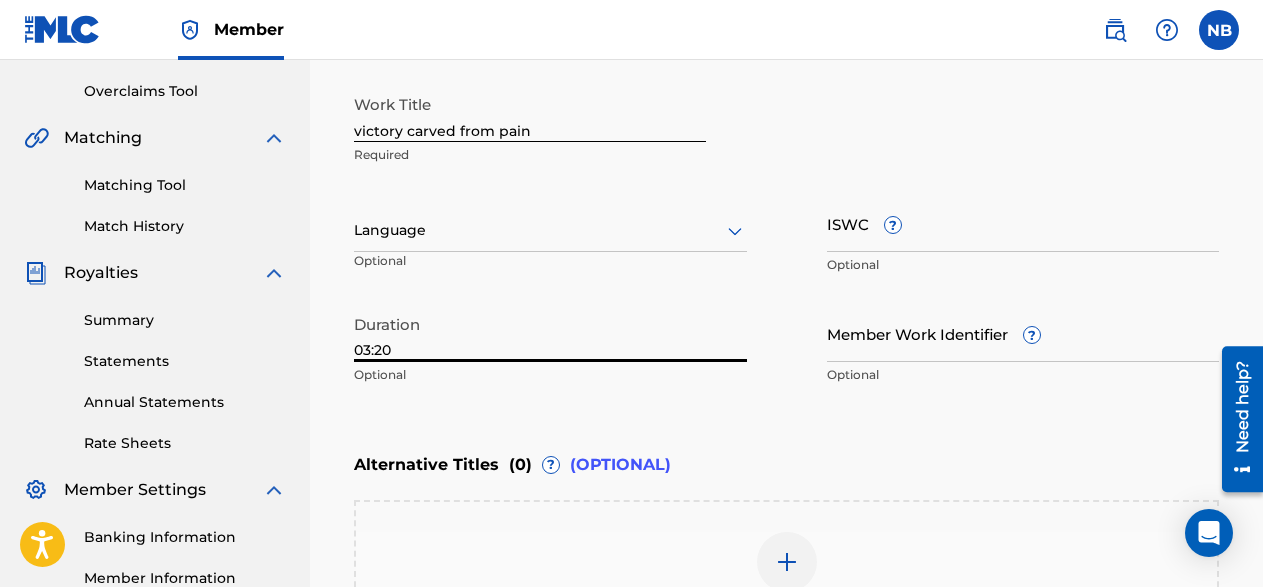 click on "03:20" at bounding box center (550, 333) 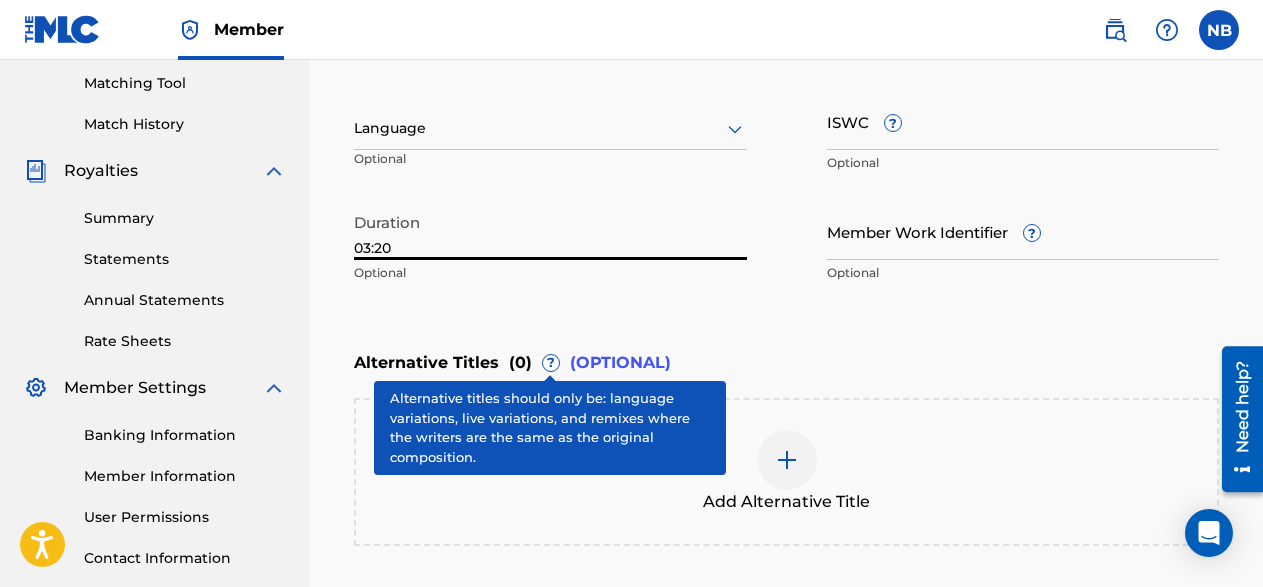 scroll, scrollTop: 706, scrollLeft: 0, axis: vertical 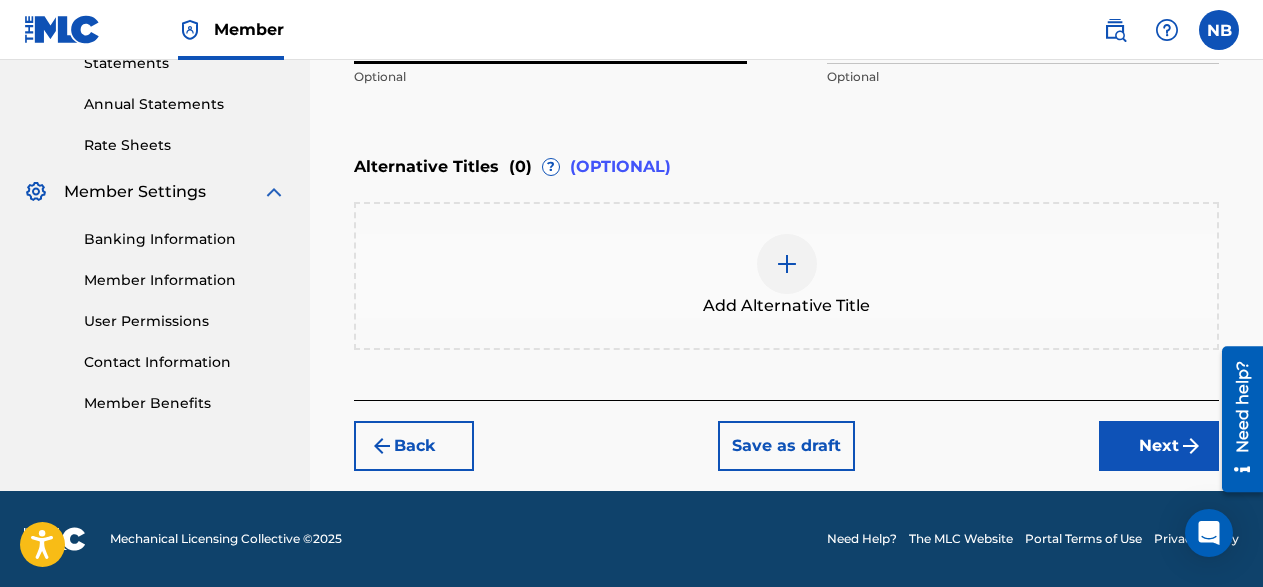 type on "03:20" 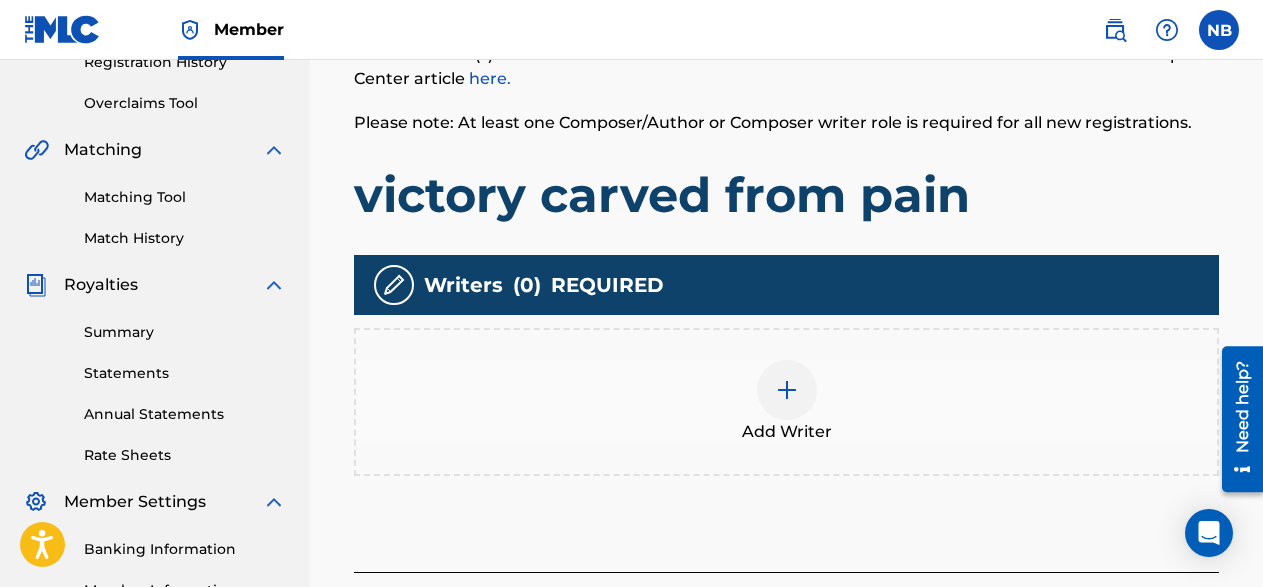 scroll, scrollTop: 498, scrollLeft: 0, axis: vertical 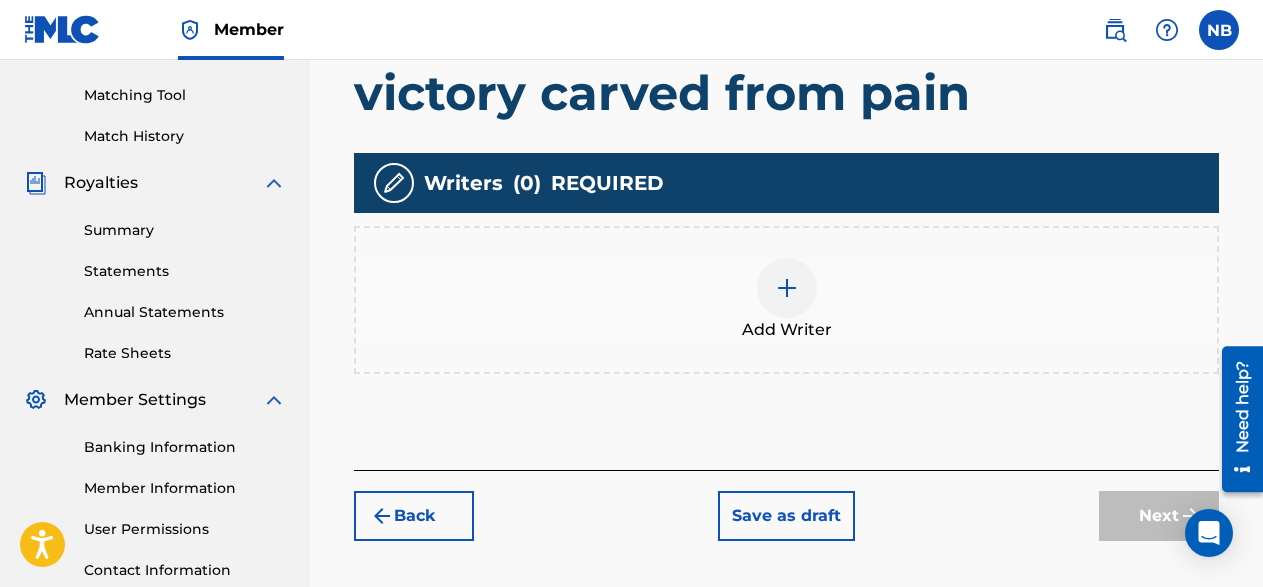 click at bounding box center [787, 288] 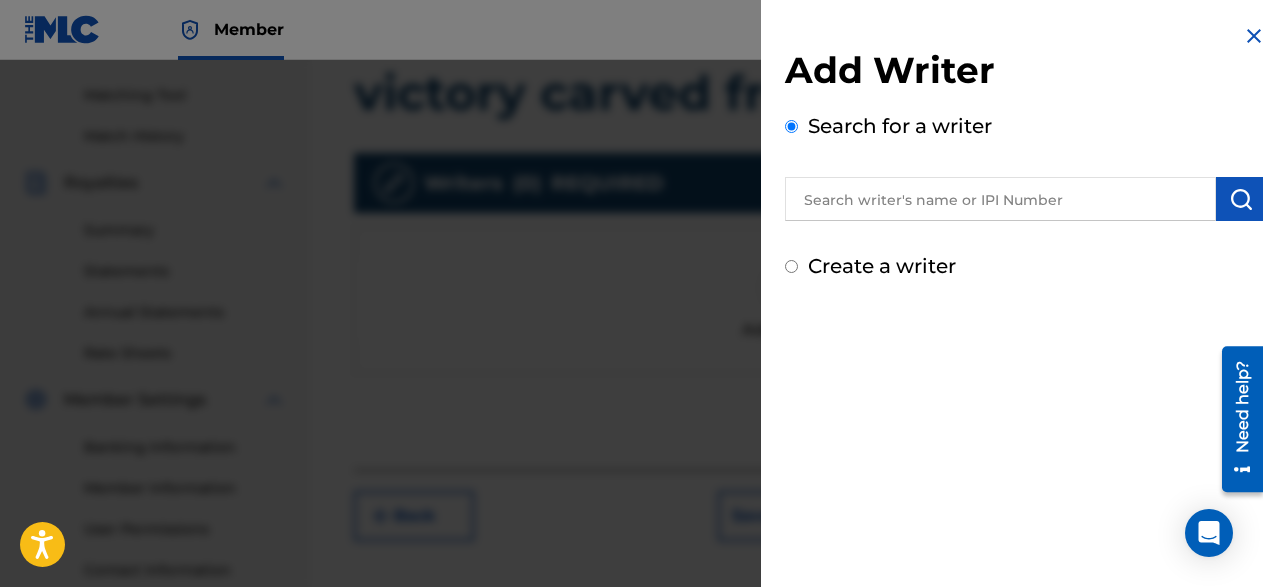 click at bounding box center [1000, 199] 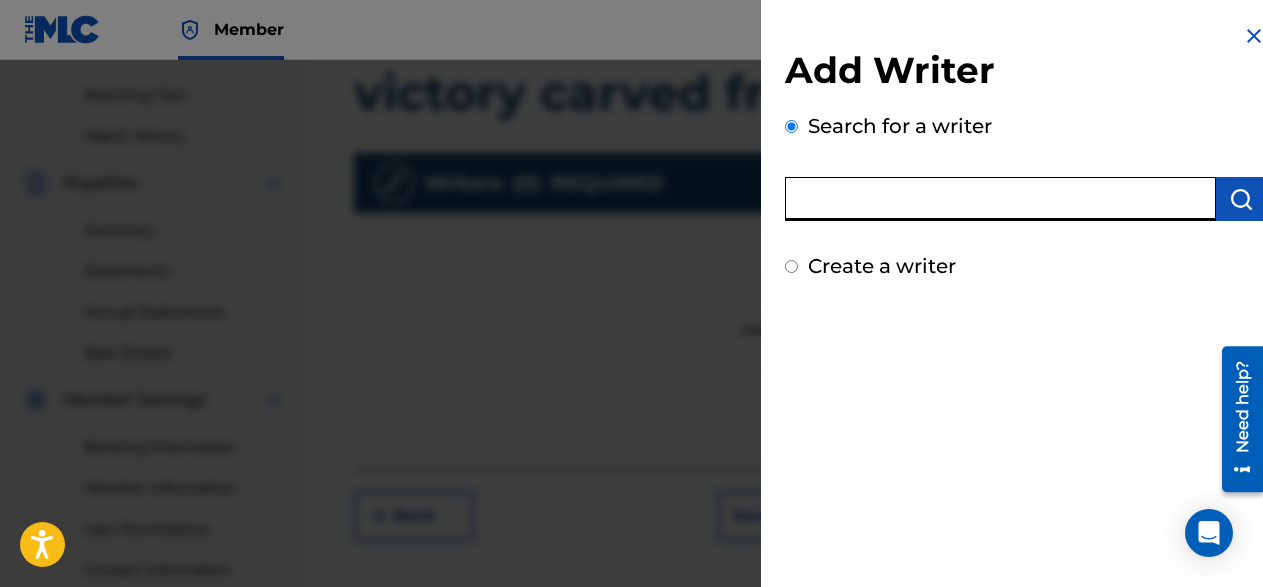 click at bounding box center [1000, 199] 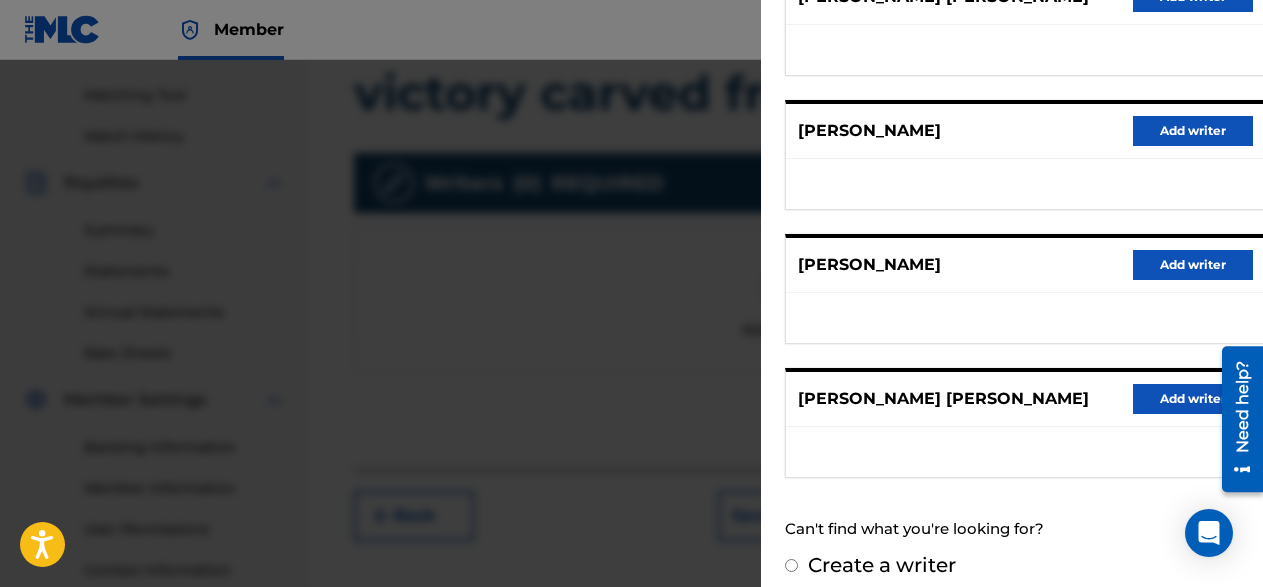 scroll, scrollTop: 0, scrollLeft: 0, axis: both 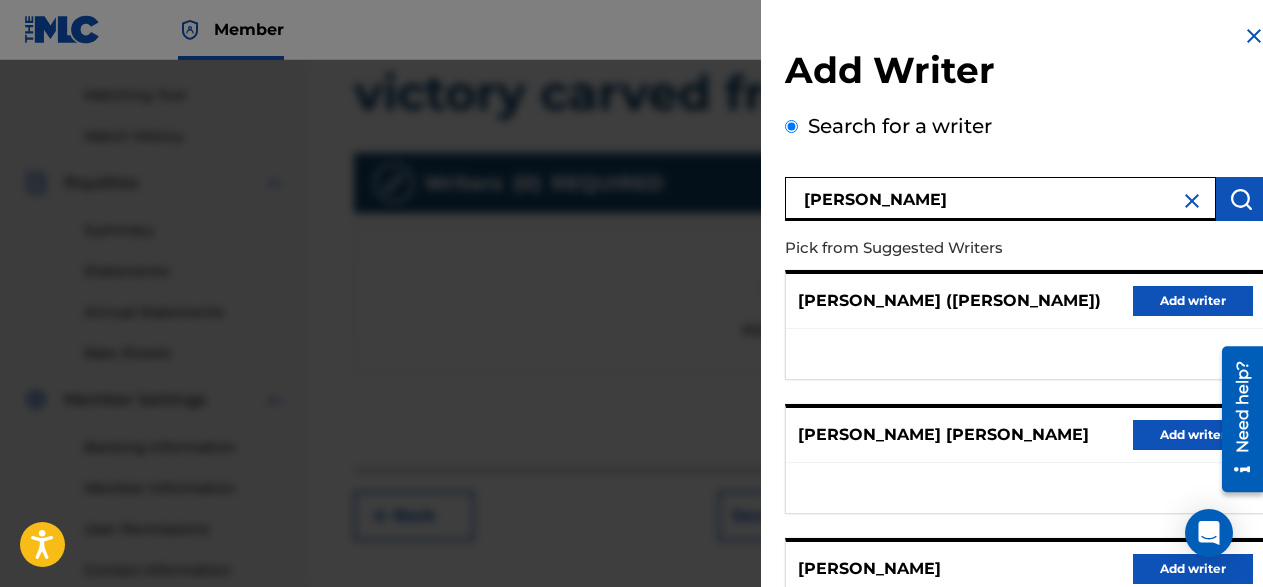 click on "[PERSON_NAME]" at bounding box center (1000, 199) 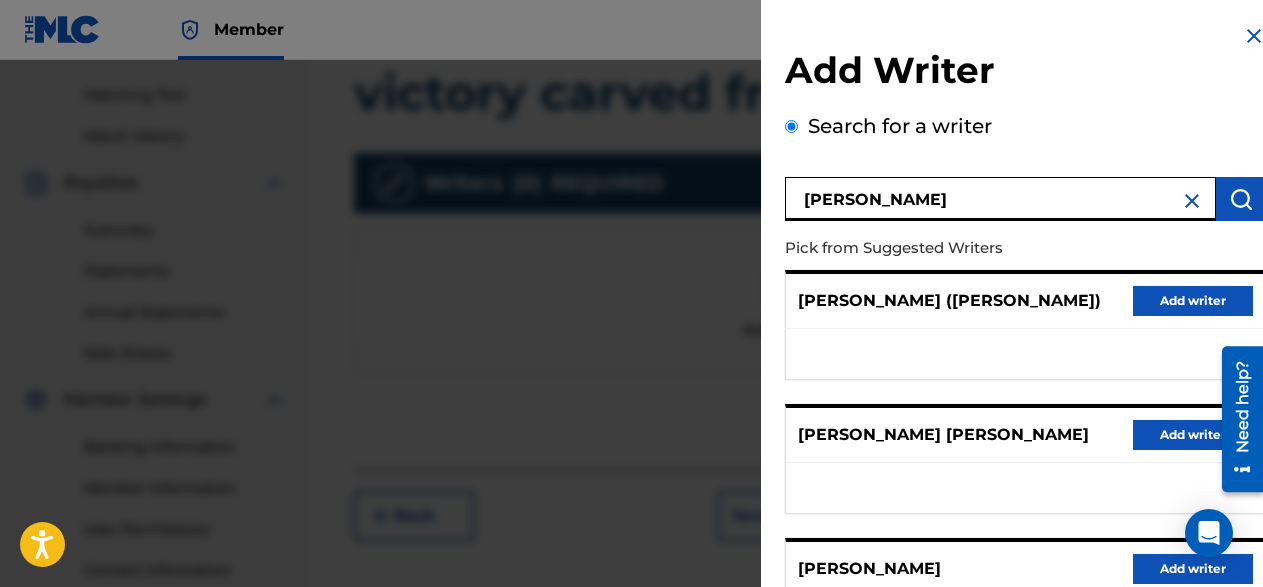 type on "[PERSON_NAME]" 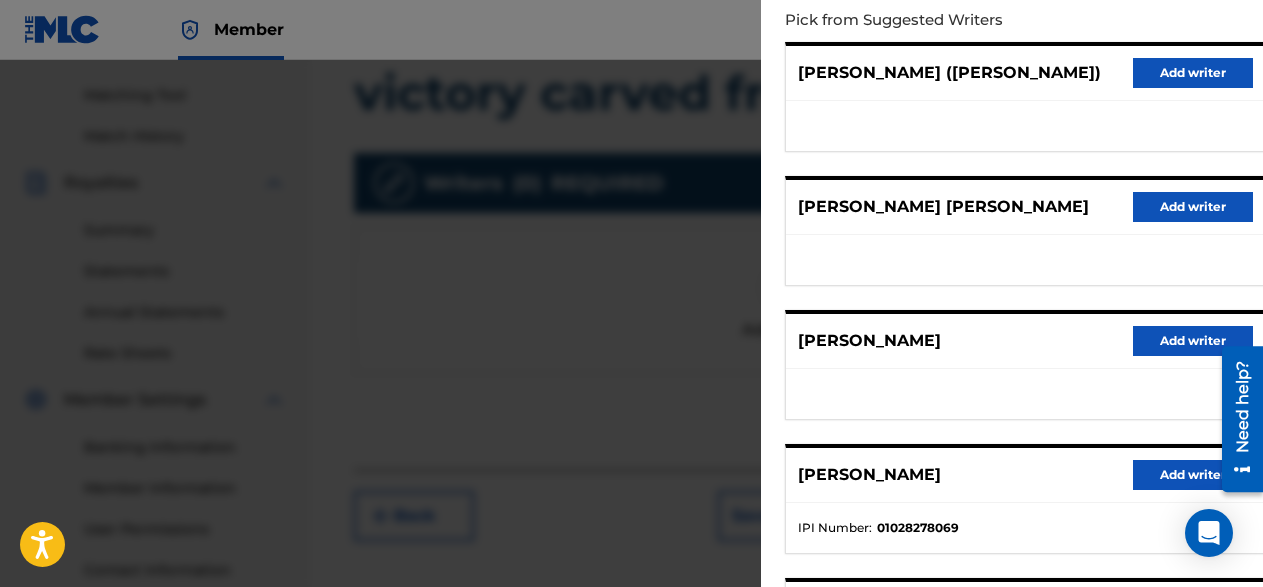 scroll, scrollTop: 342, scrollLeft: 0, axis: vertical 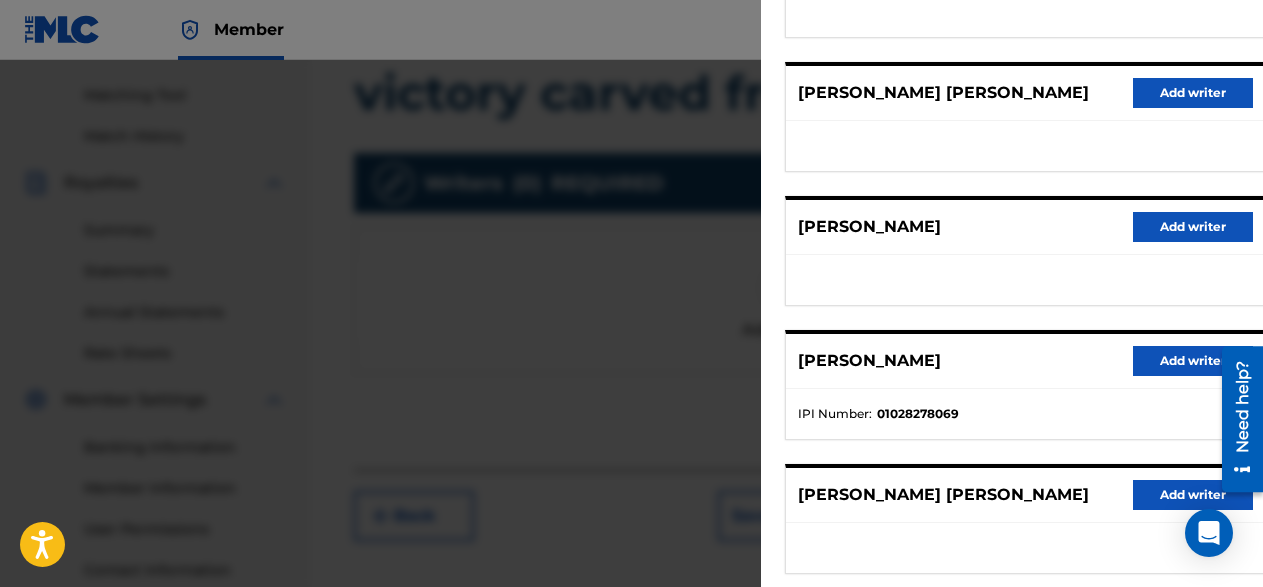 click on "Add writer" at bounding box center [1193, 361] 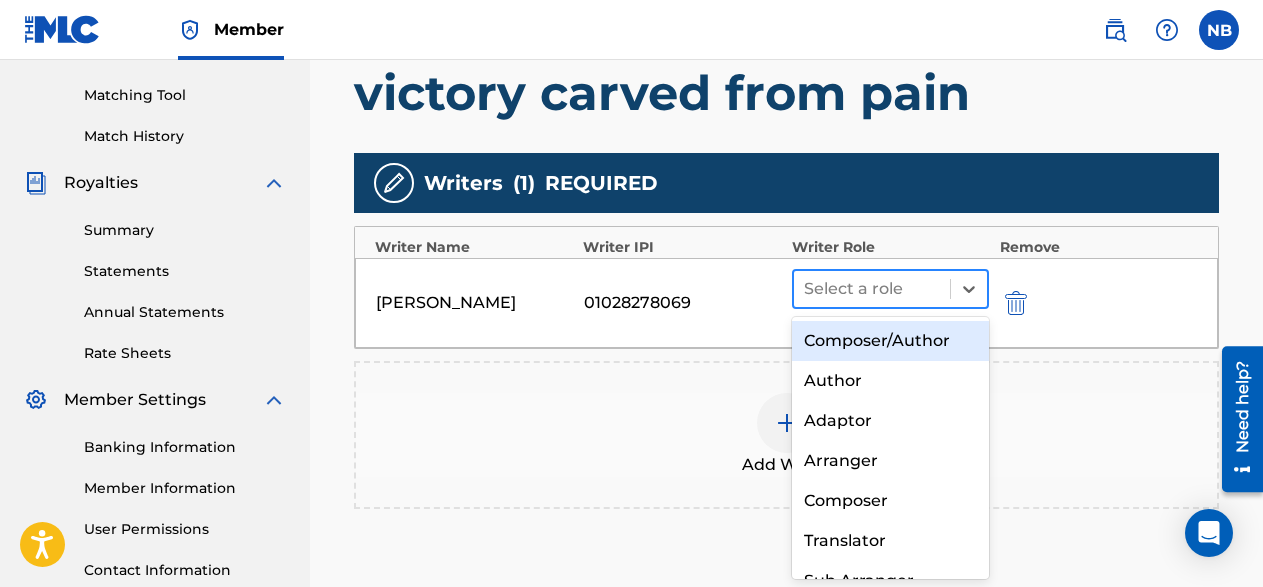 click at bounding box center (872, 289) 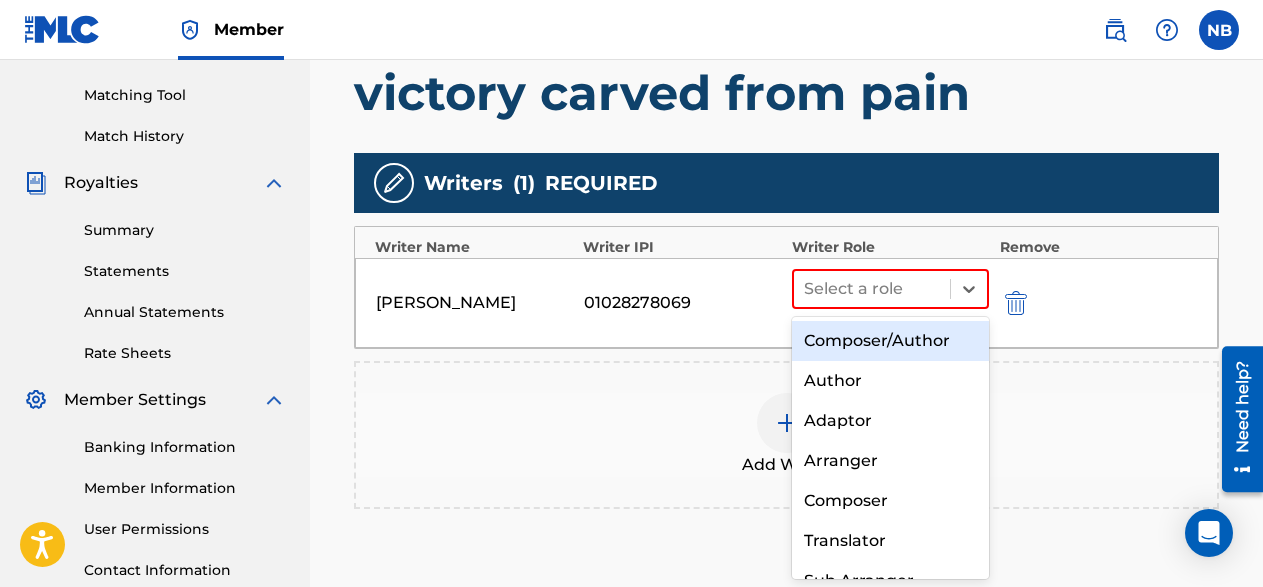 click on "Composer/Author" at bounding box center [891, 341] 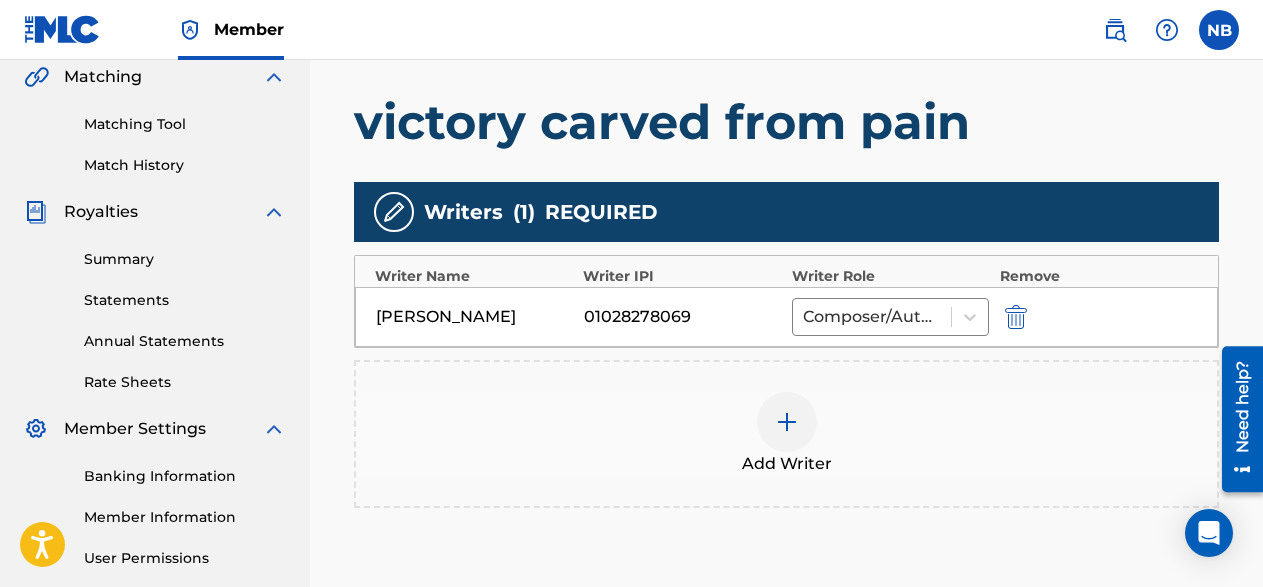 scroll, scrollTop: 673, scrollLeft: 0, axis: vertical 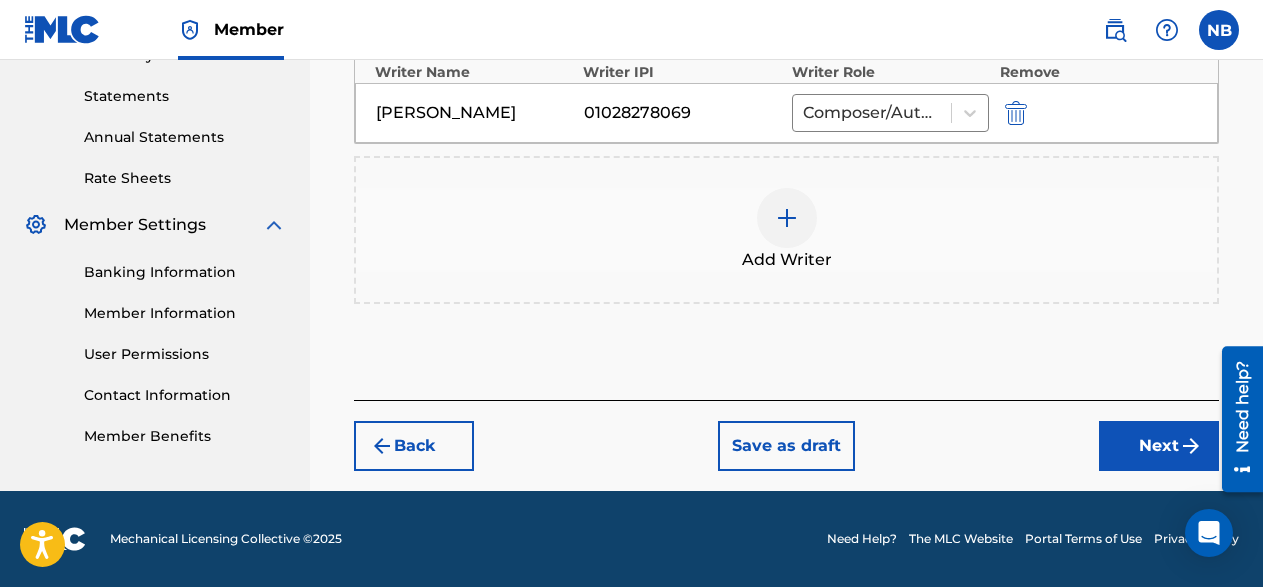click on "Next" at bounding box center [1159, 446] 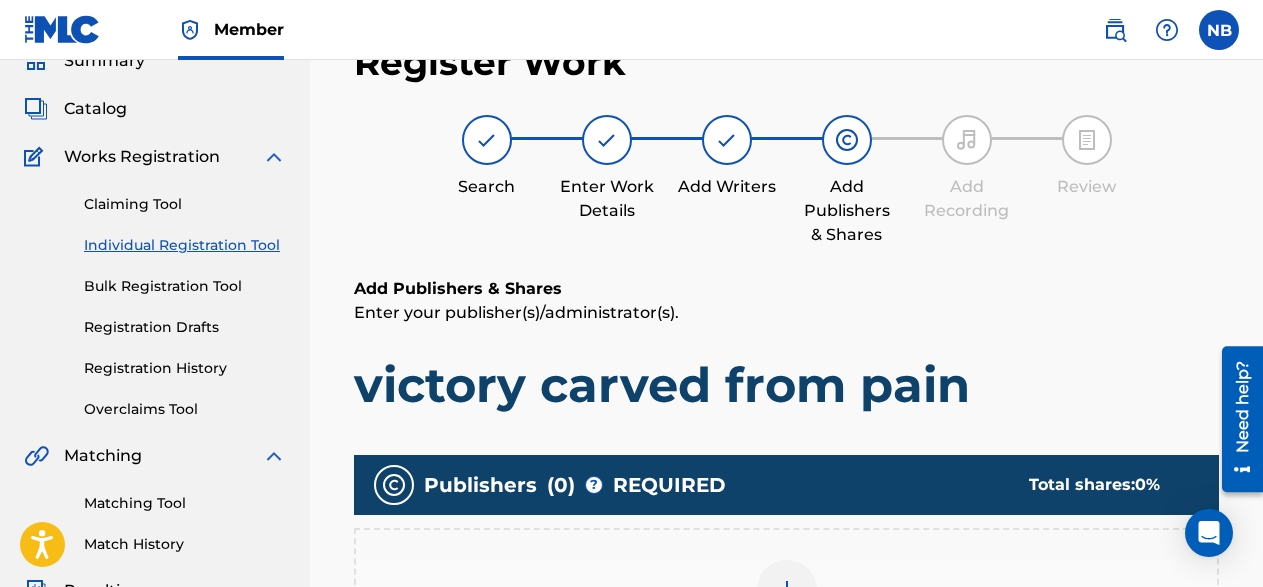 scroll, scrollTop: 396, scrollLeft: 0, axis: vertical 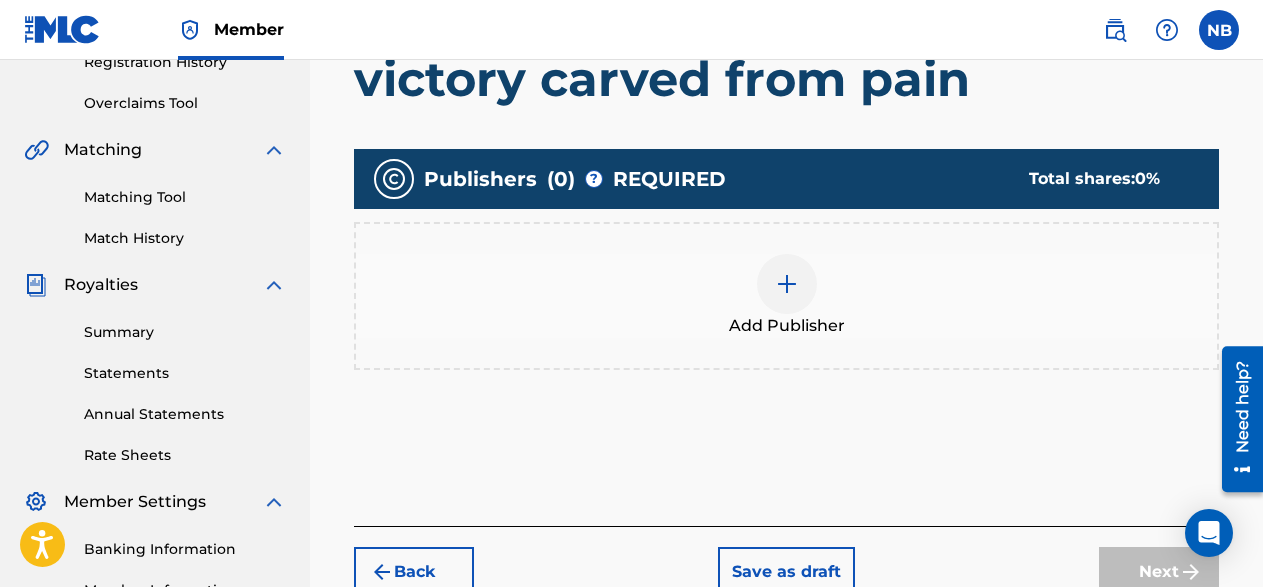 click at bounding box center (787, 284) 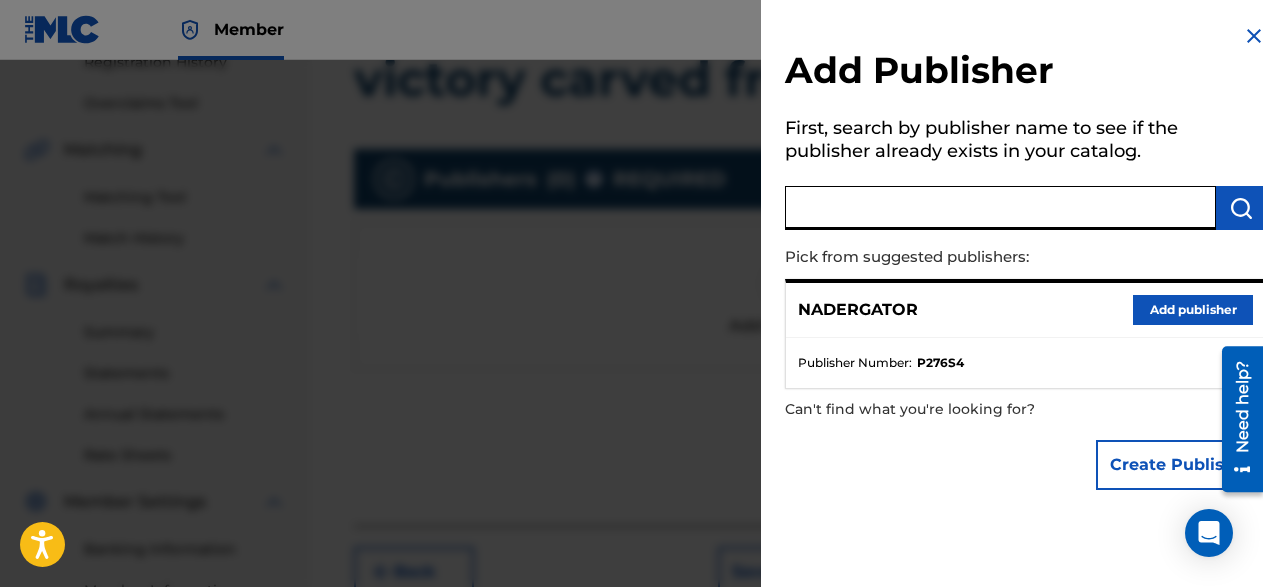 click at bounding box center (1000, 208) 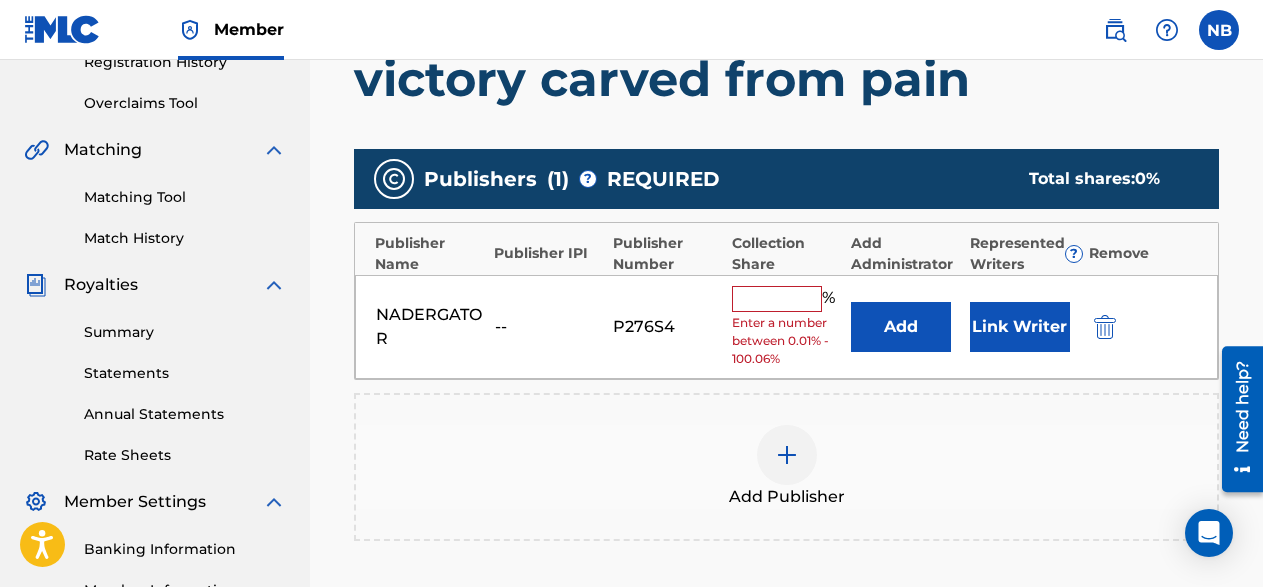 click at bounding box center (777, 299) 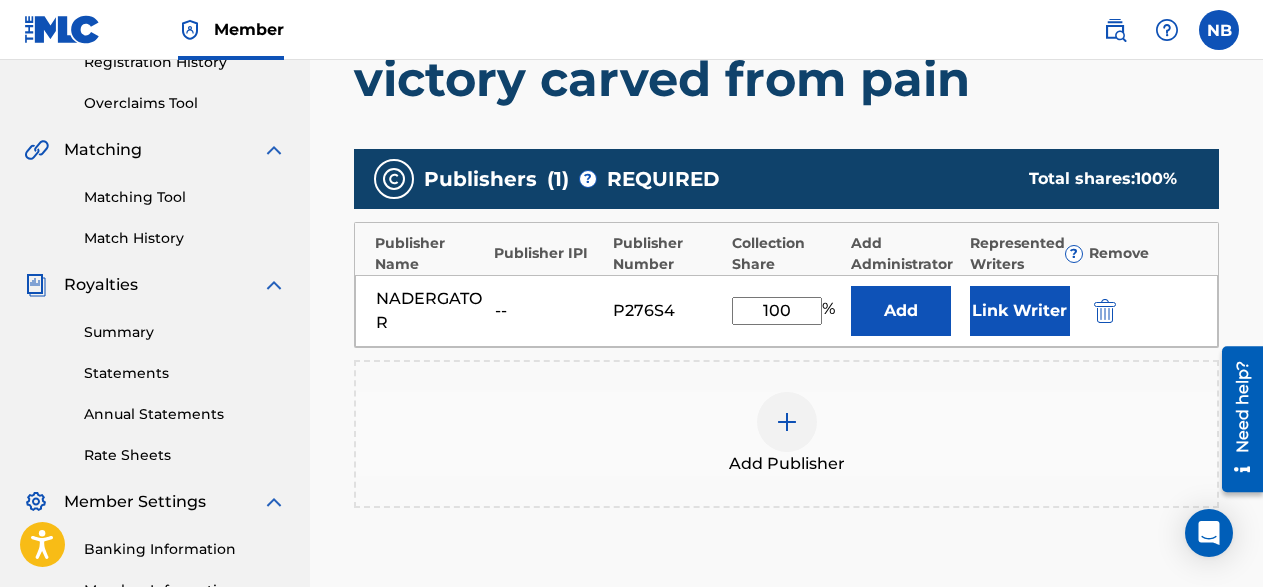 type on "100" 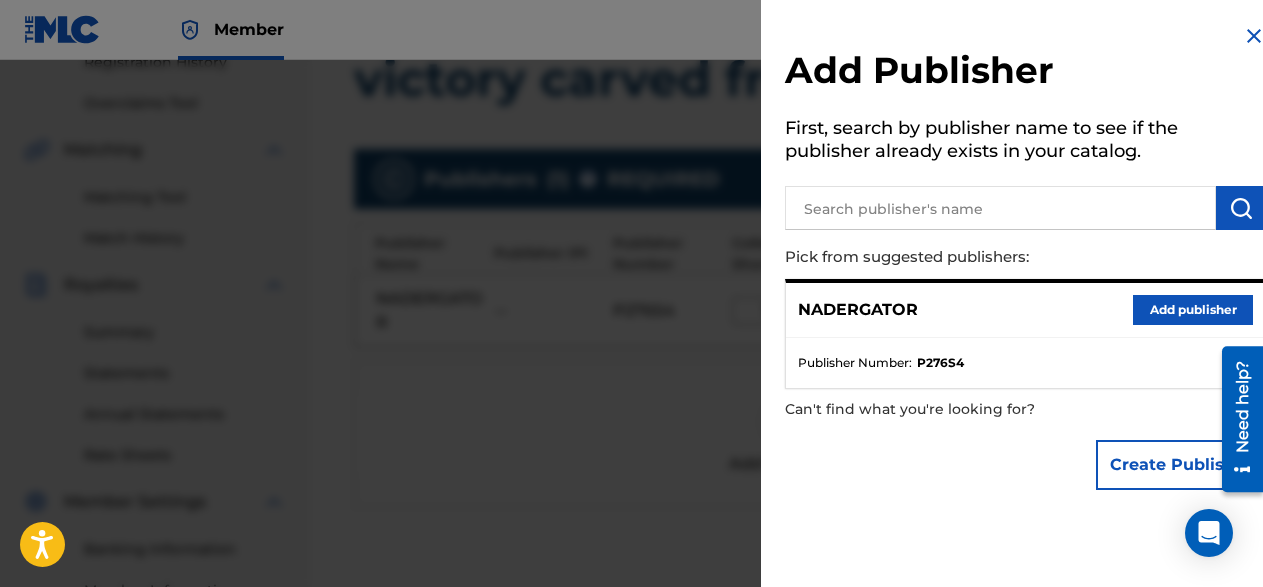 click at bounding box center (631, 353) 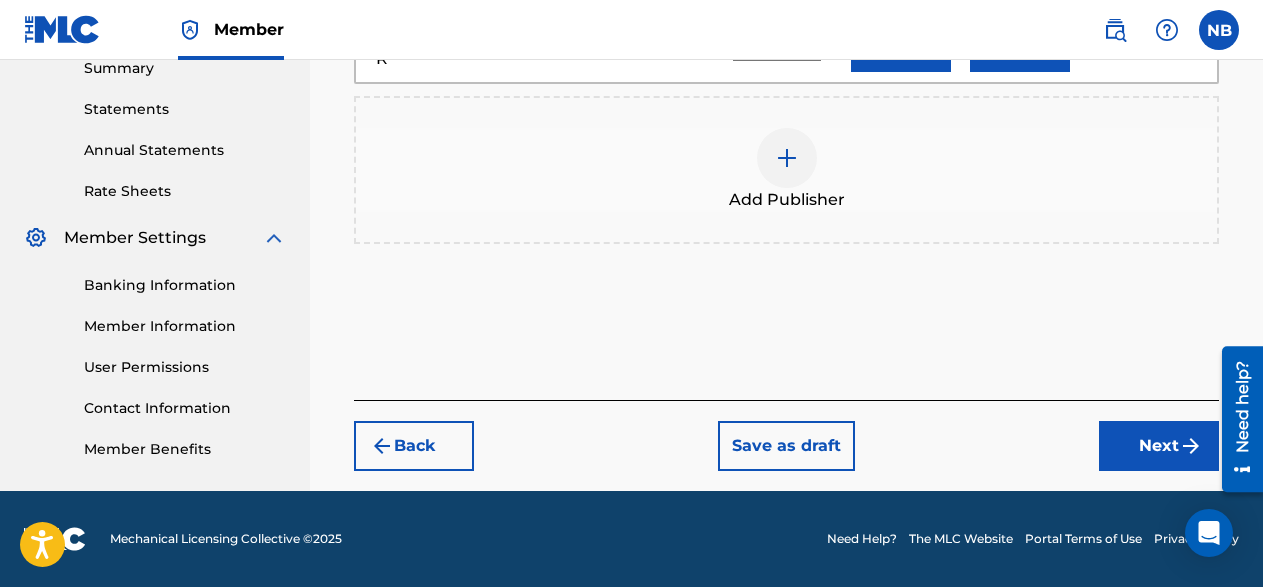 click on "Next" at bounding box center [1159, 446] 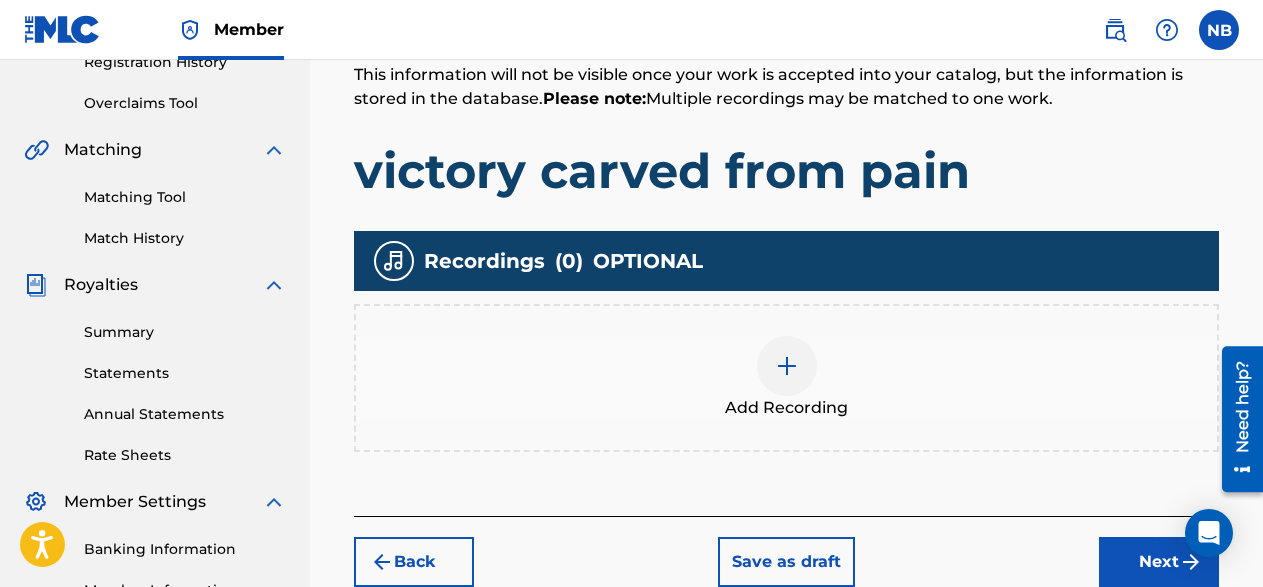 scroll, scrollTop: 498, scrollLeft: 0, axis: vertical 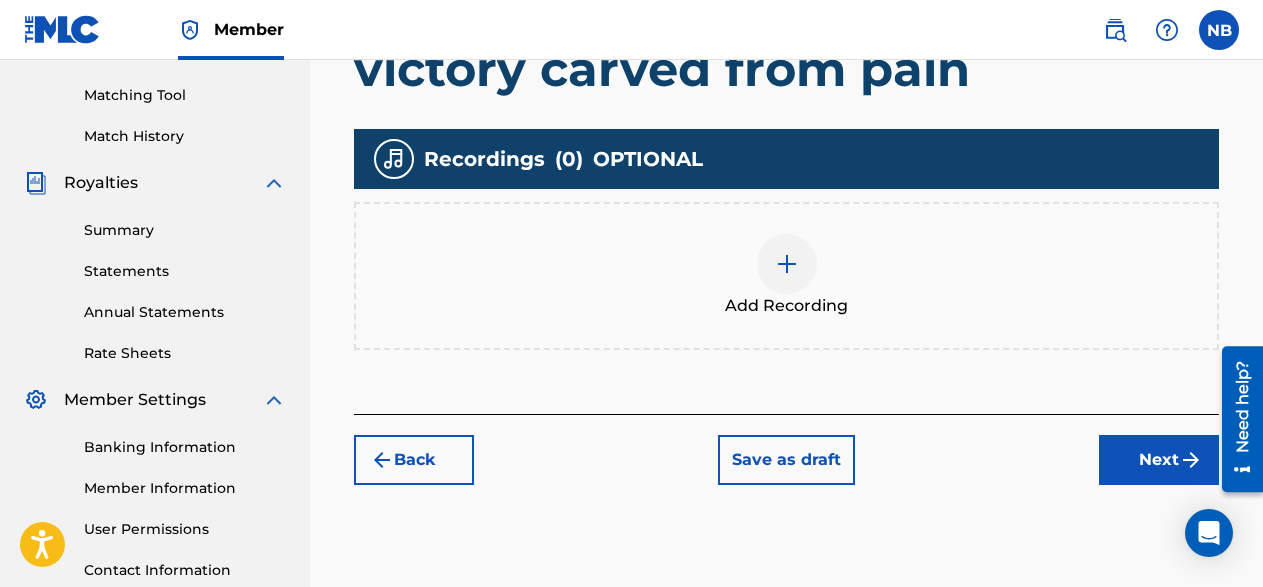 click at bounding box center (787, 264) 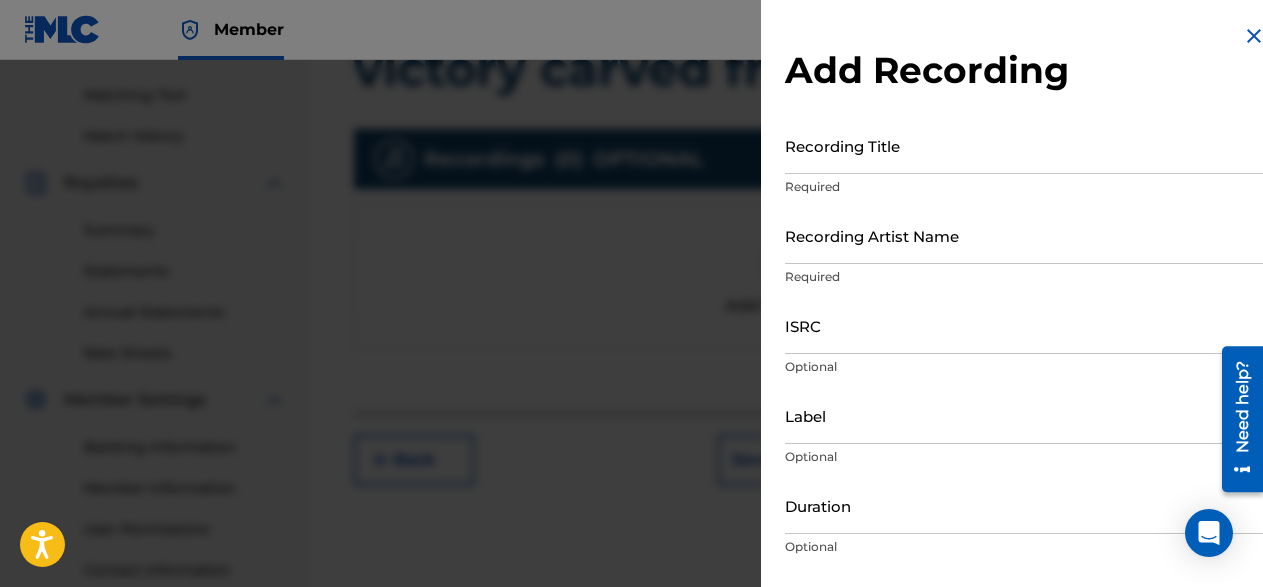 click on "Recording Title" at bounding box center (1025, 145) 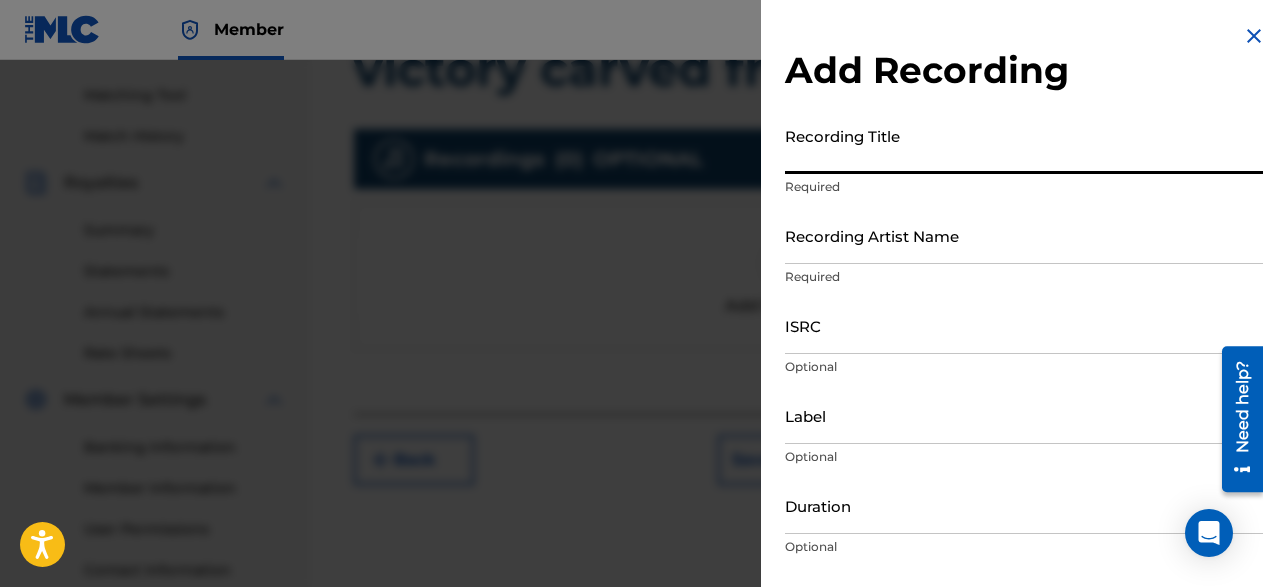 paste on "victory carved from pain" 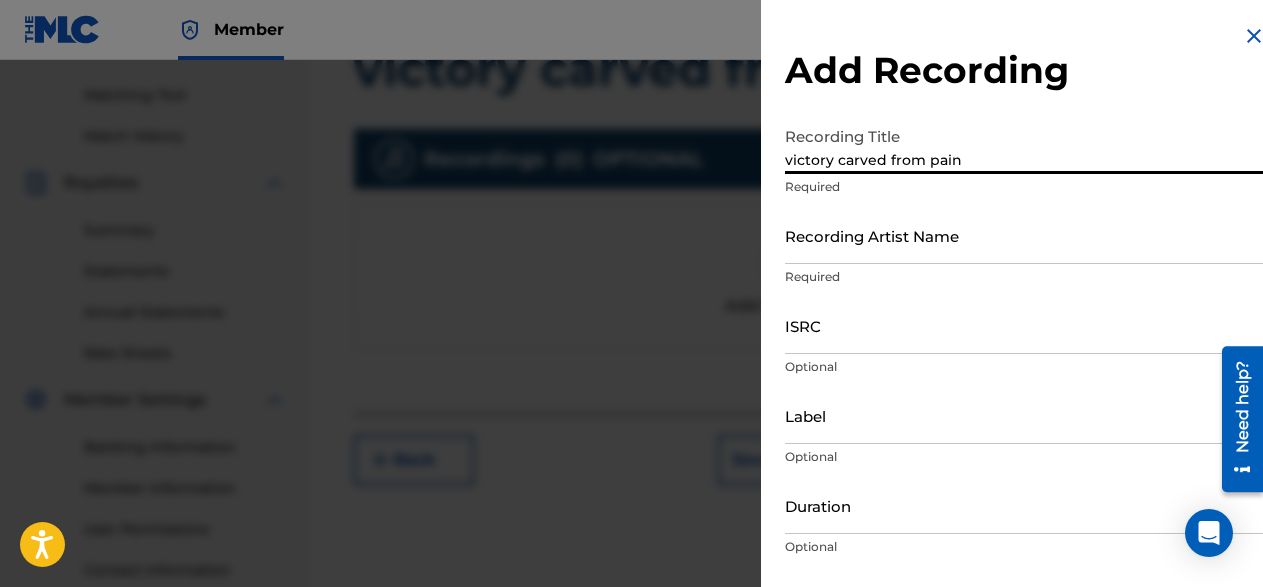 type on "victory carved from pain" 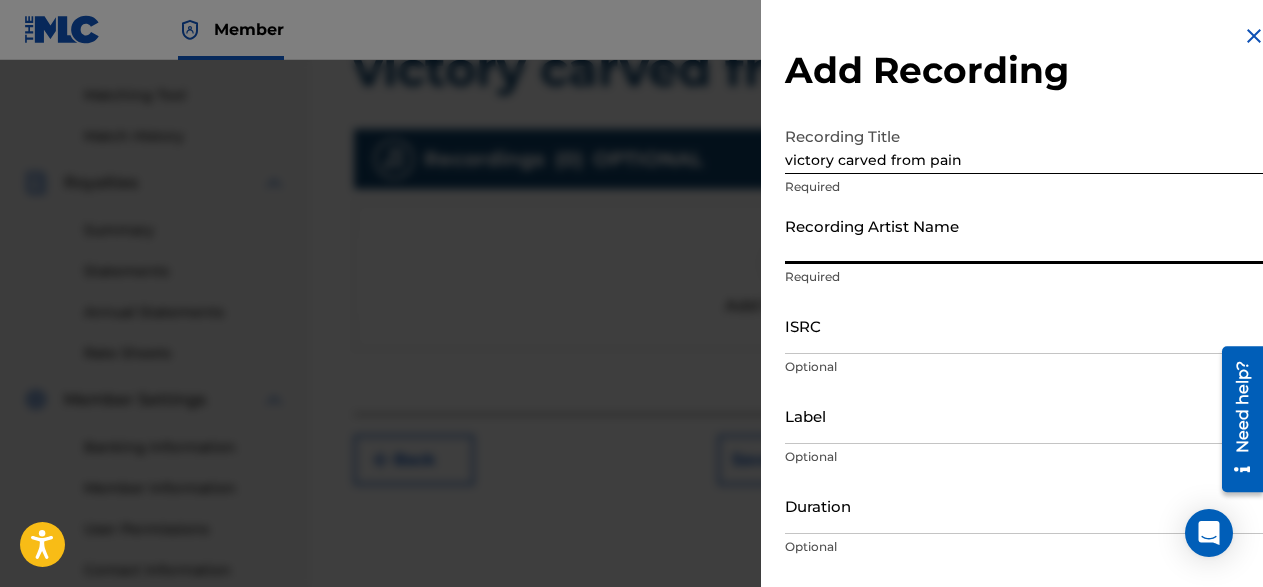 click on "Recording Artist Name" at bounding box center (1025, 235) 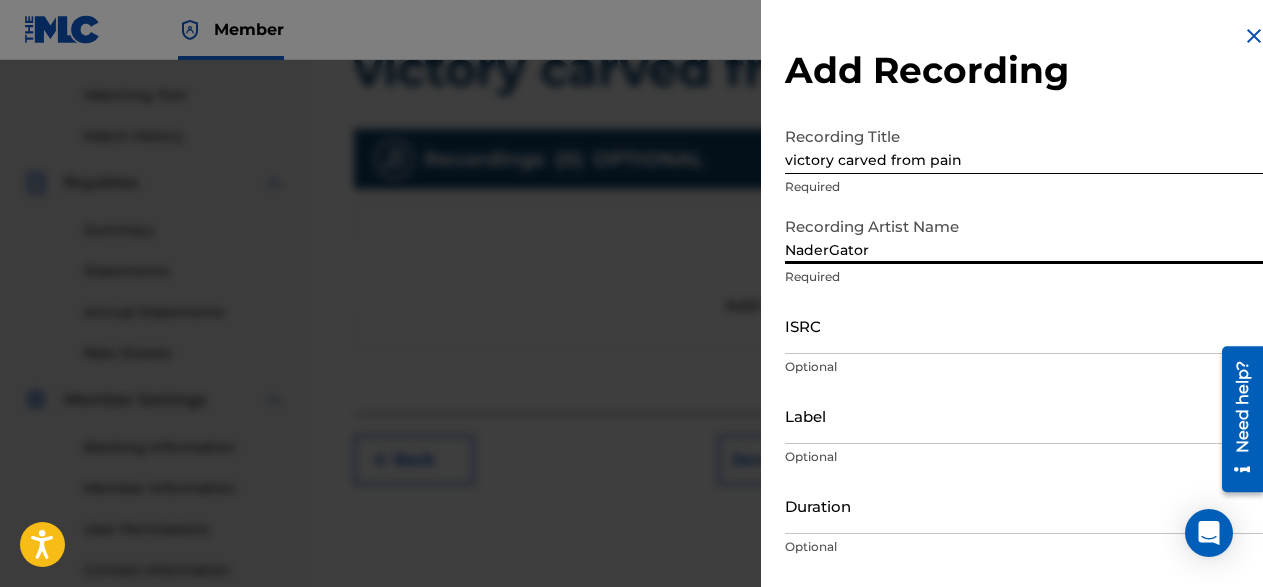 type on "NaderGator" 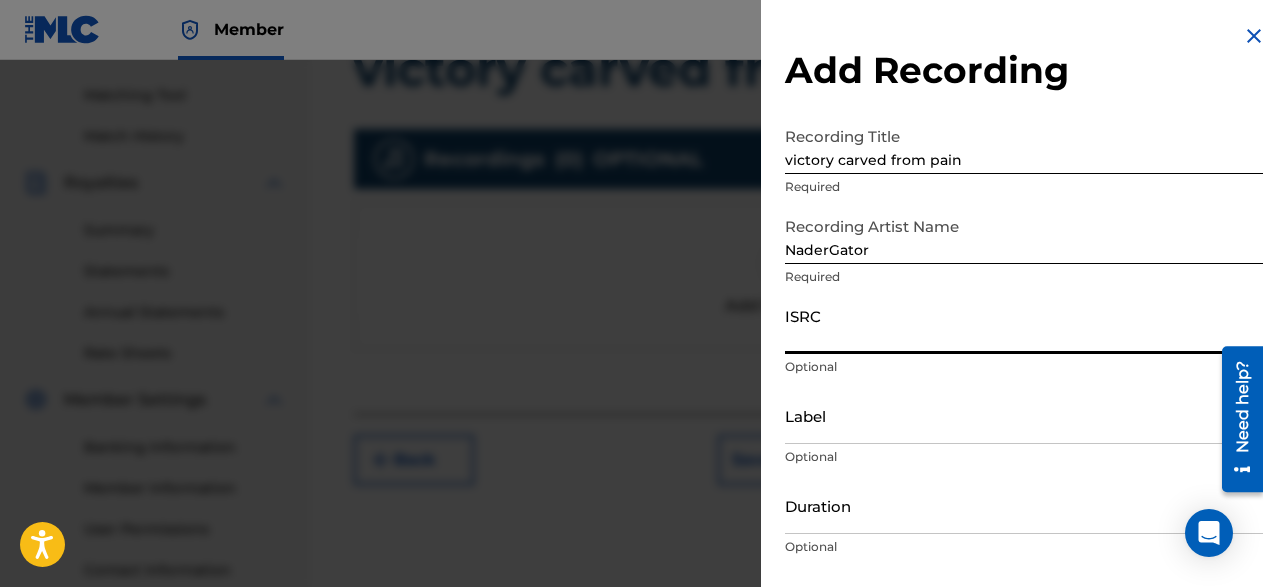 click on "ISRC" at bounding box center (1025, 325) 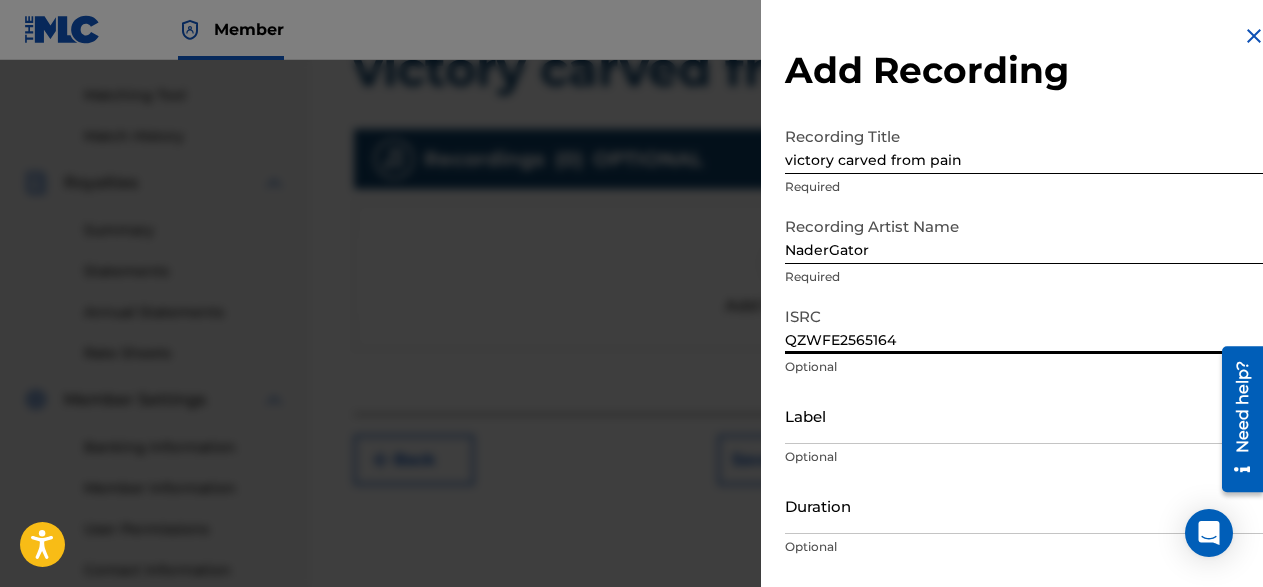 type on "QZWFE2565164" 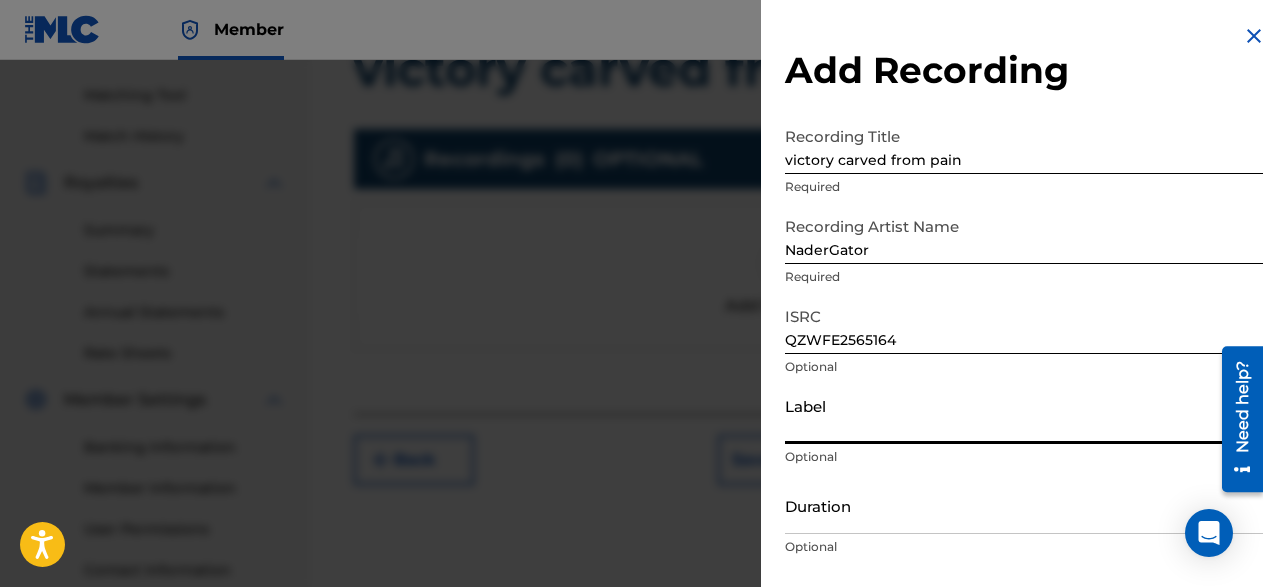 scroll, scrollTop: 114, scrollLeft: 0, axis: vertical 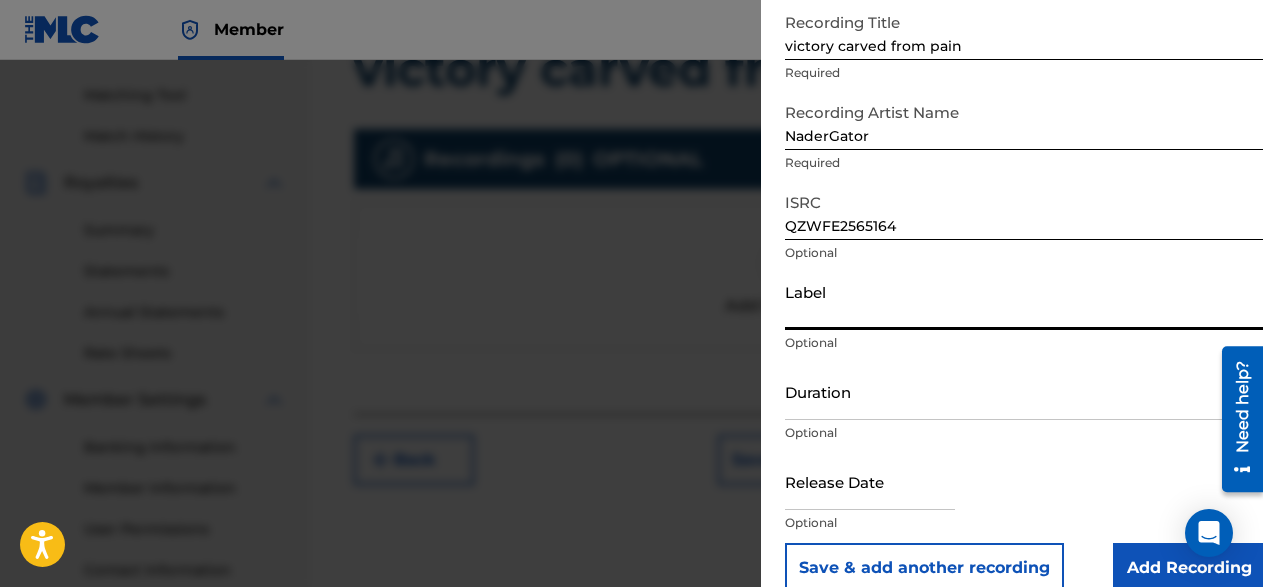 click on "Label" at bounding box center [1025, 301] 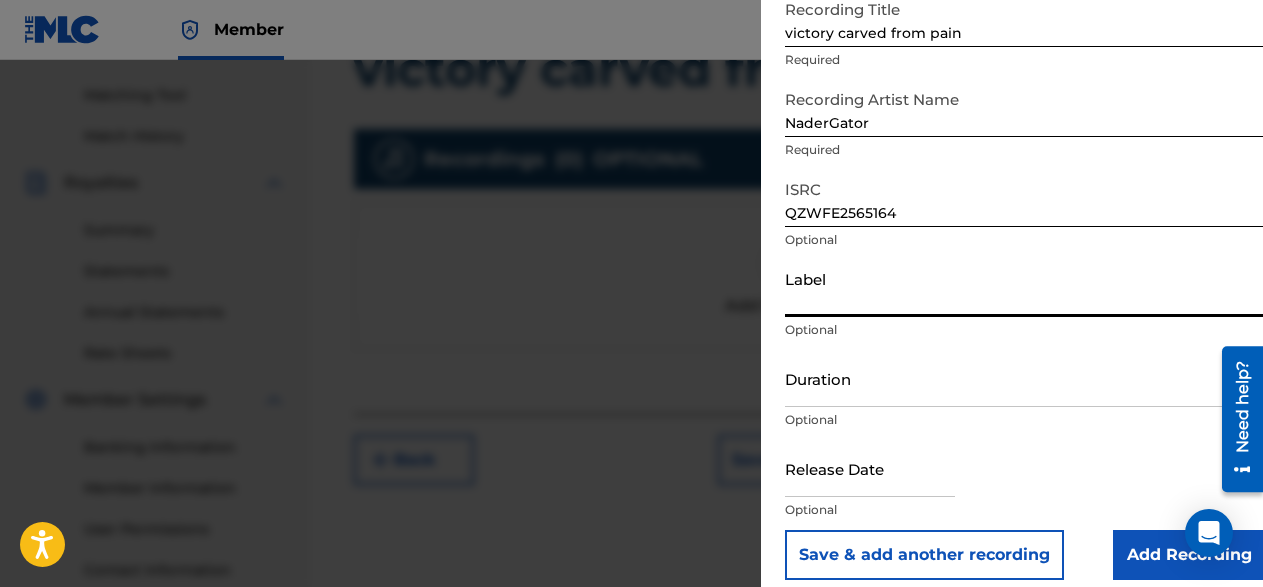 click on "Duration" at bounding box center [1025, 378] 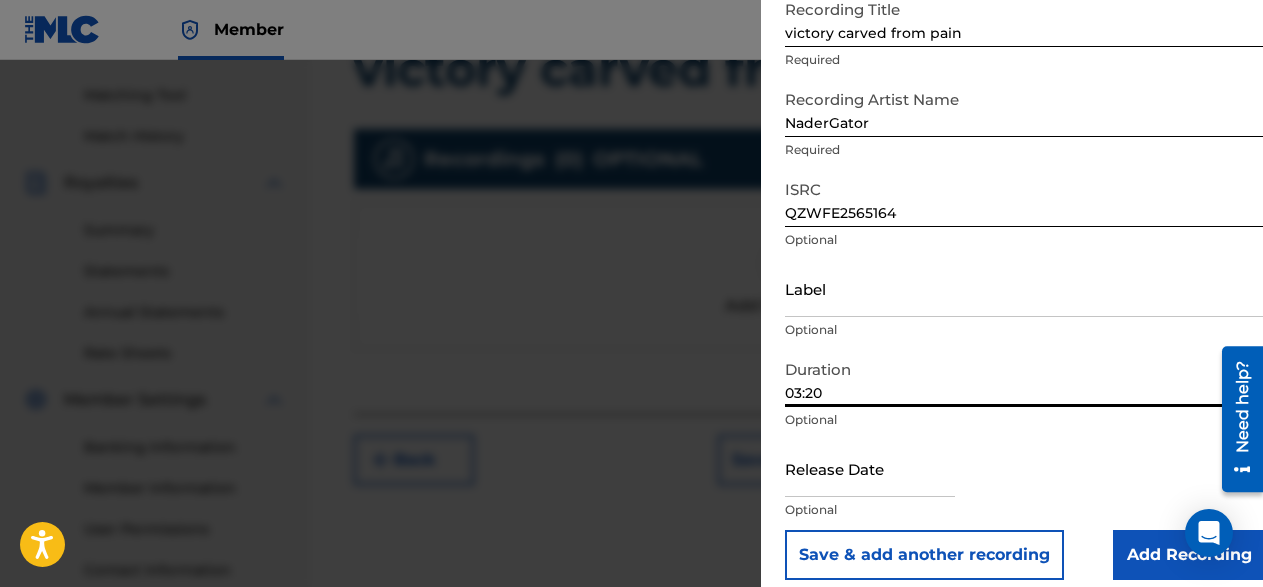 scroll, scrollTop: 600, scrollLeft: 0, axis: vertical 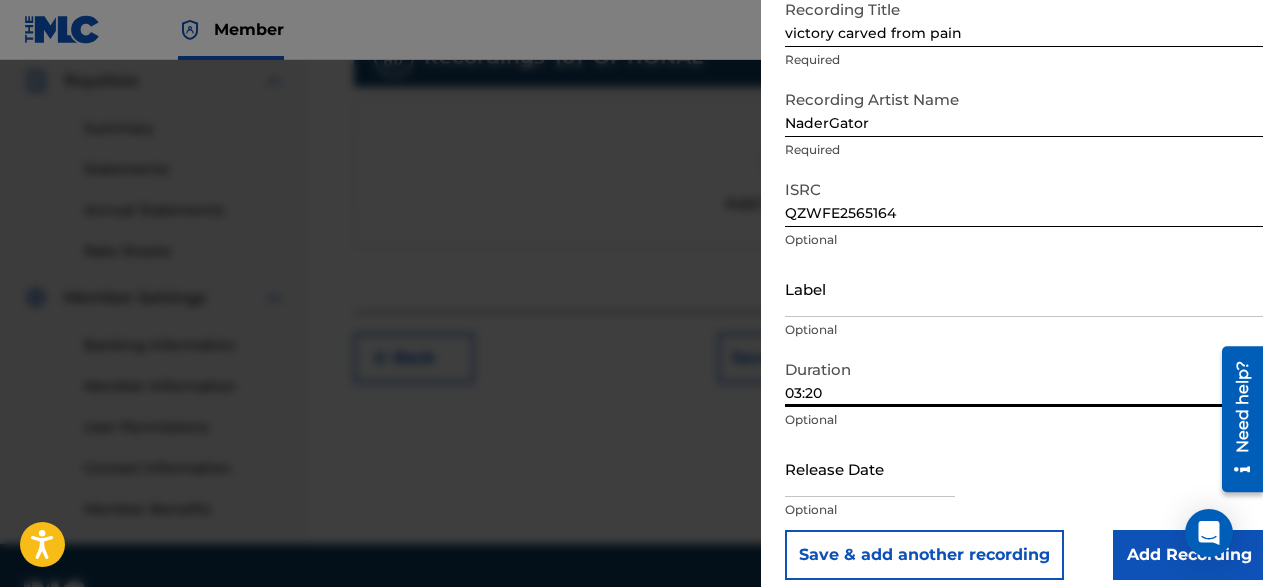 type on "03:20" 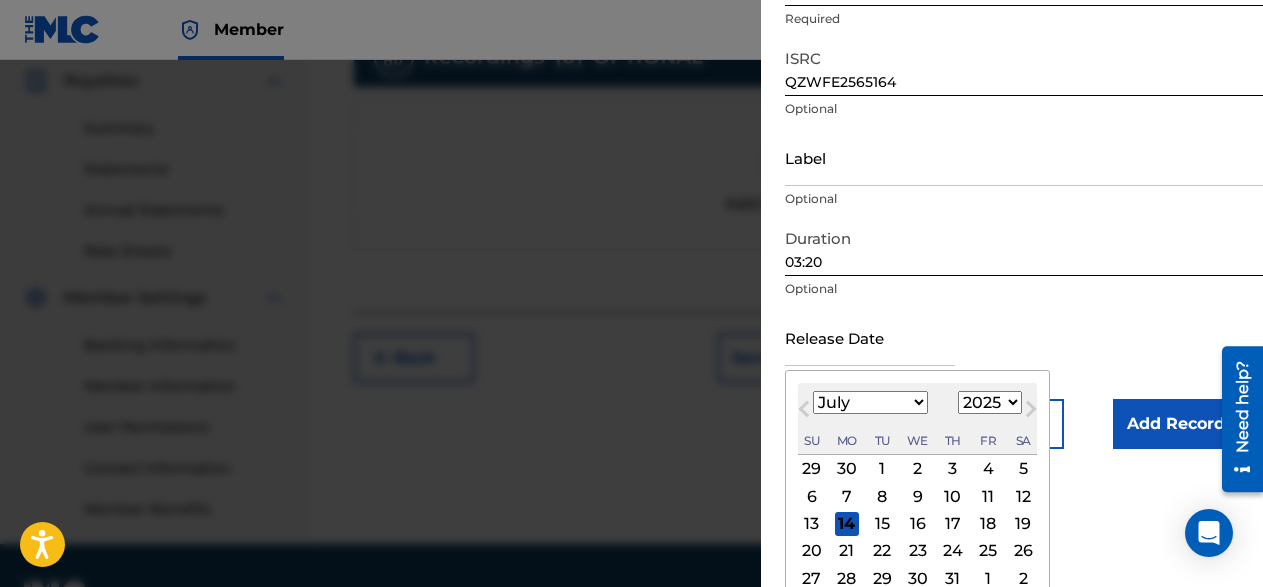 scroll, scrollTop: 303, scrollLeft: 0, axis: vertical 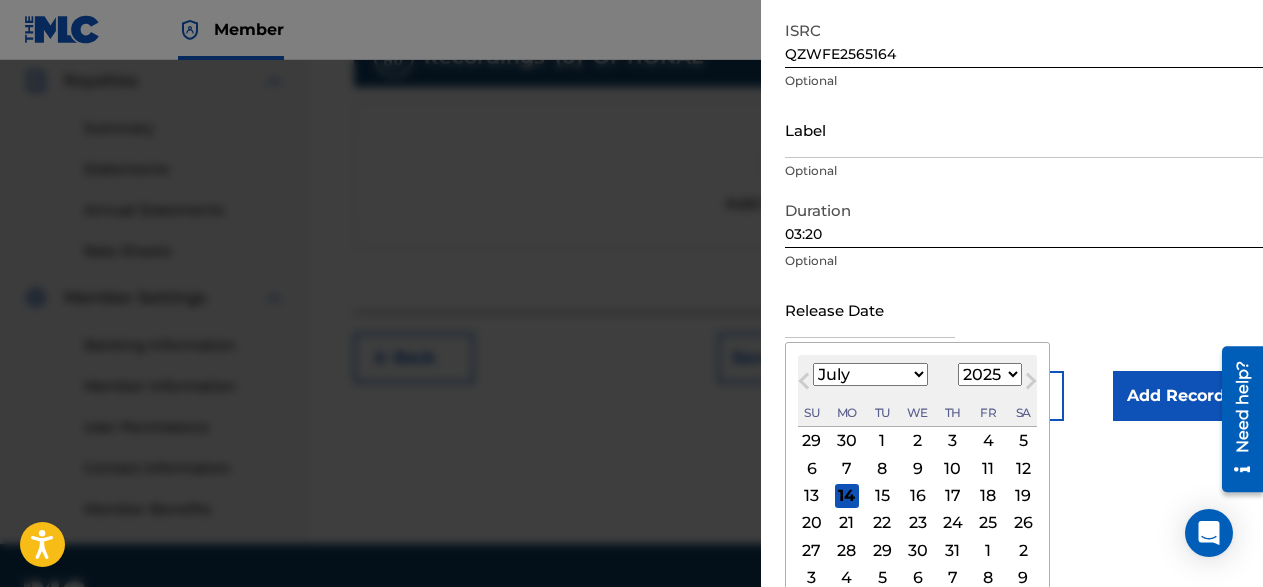 click on "11" at bounding box center [988, 468] 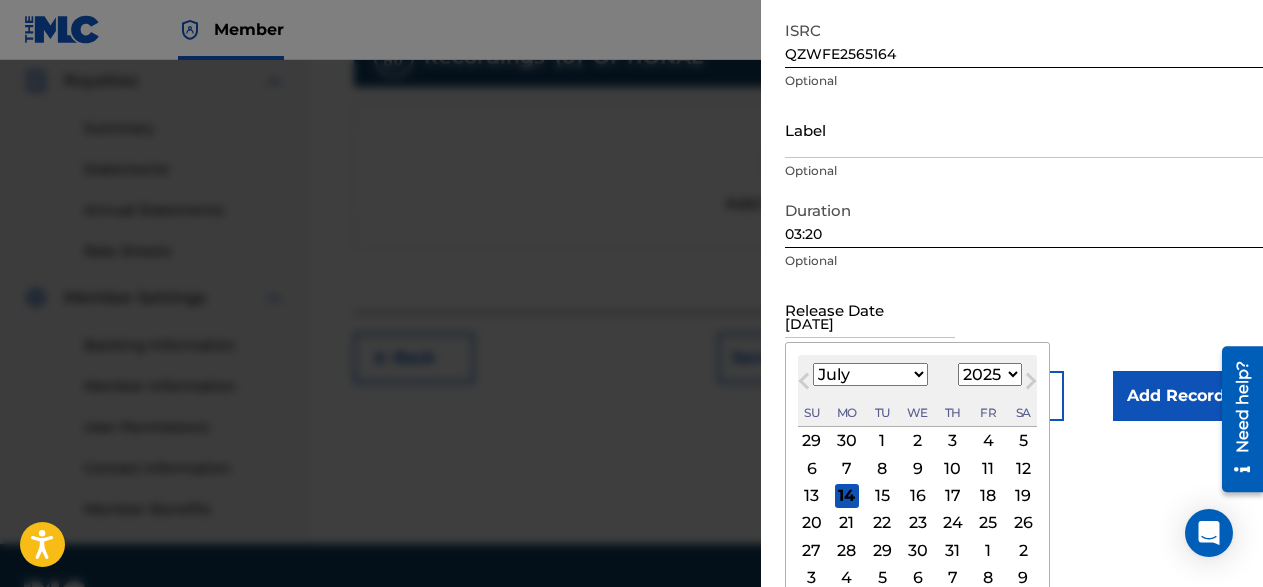 scroll, scrollTop: 144, scrollLeft: 0, axis: vertical 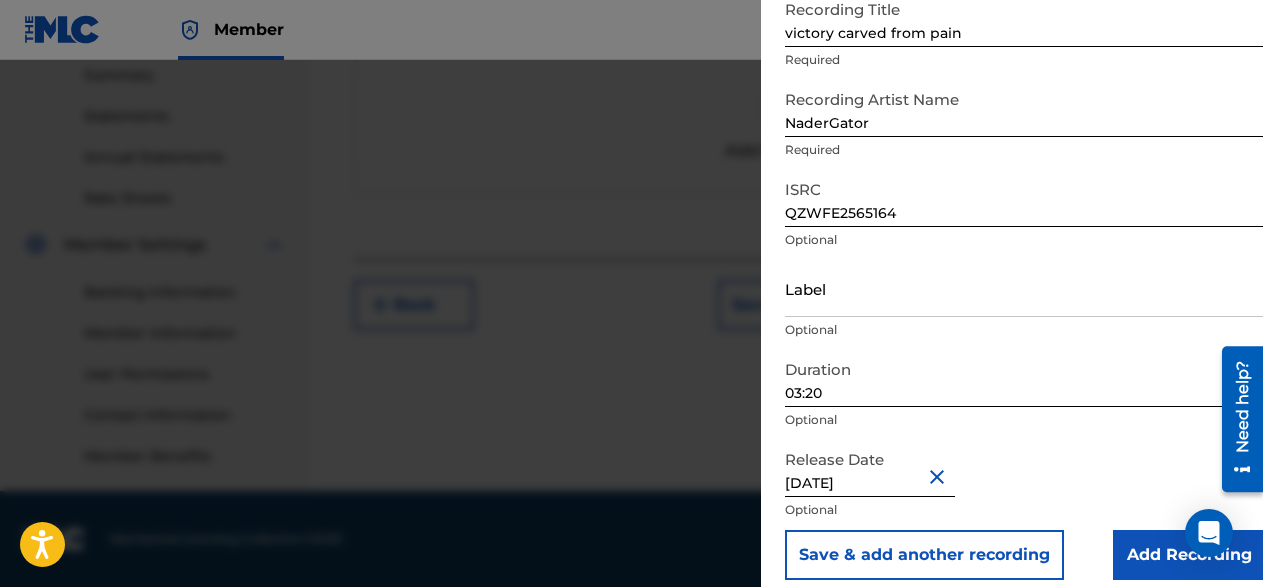 click on "Add Recording" at bounding box center [1189, 555] 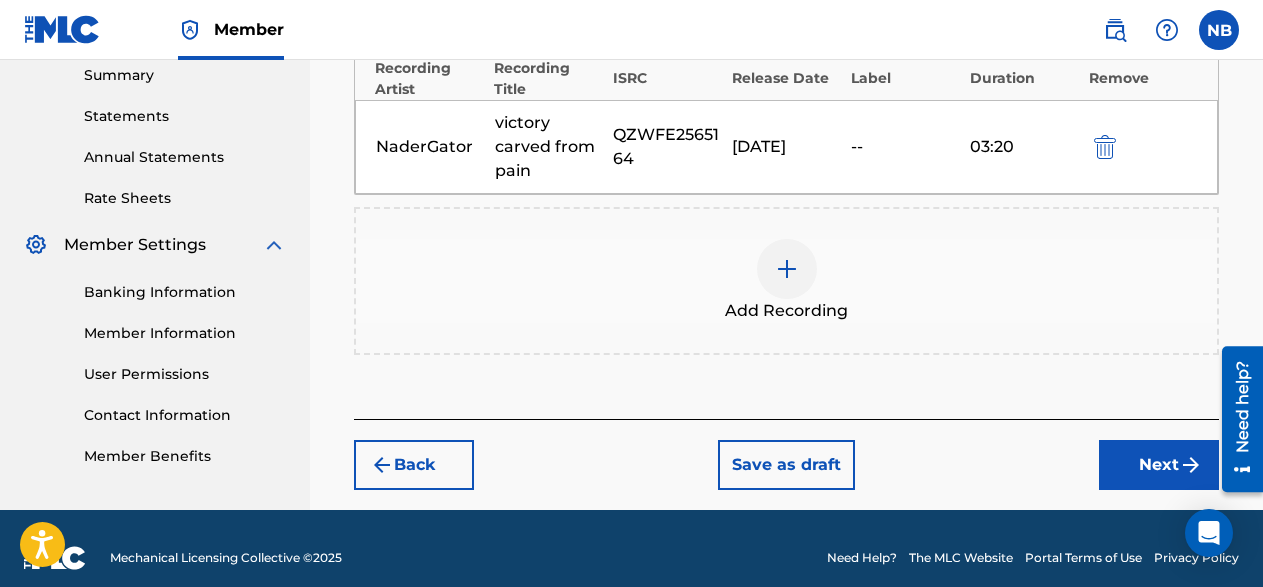 click on "Next" at bounding box center [1159, 465] 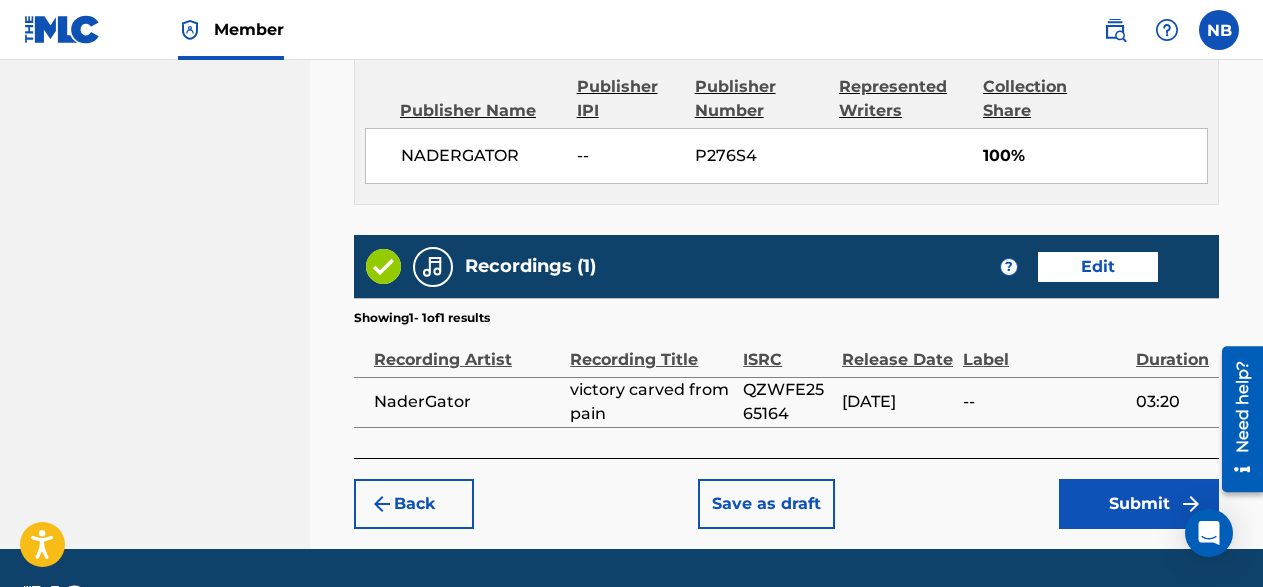 scroll, scrollTop: 1168, scrollLeft: 0, axis: vertical 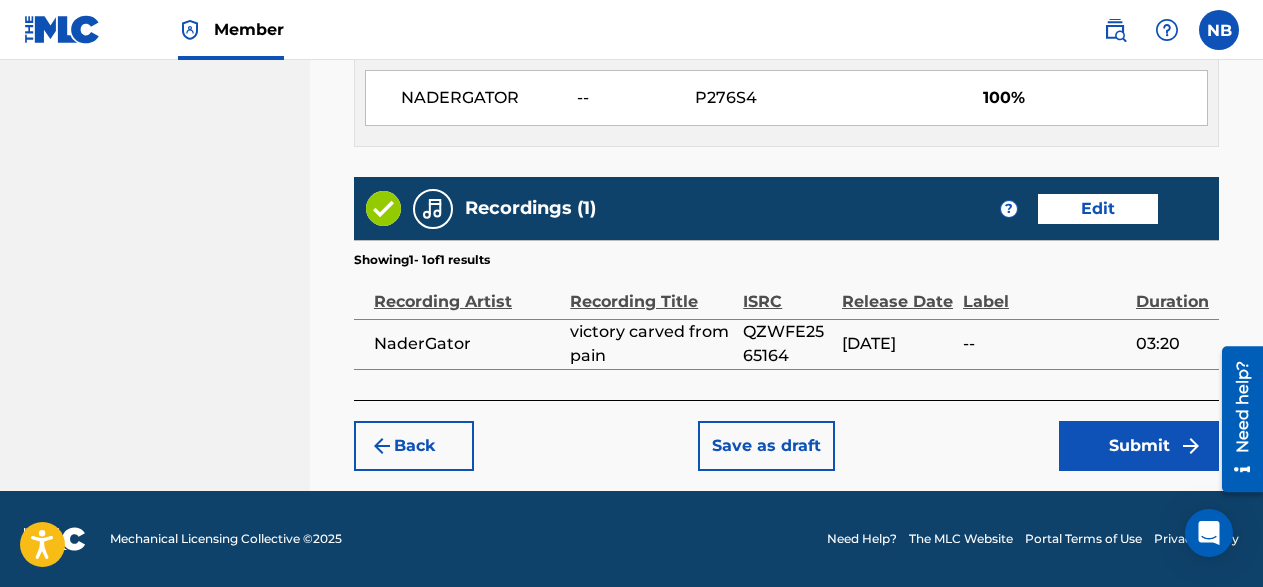 click on "Submit" at bounding box center (1139, 446) 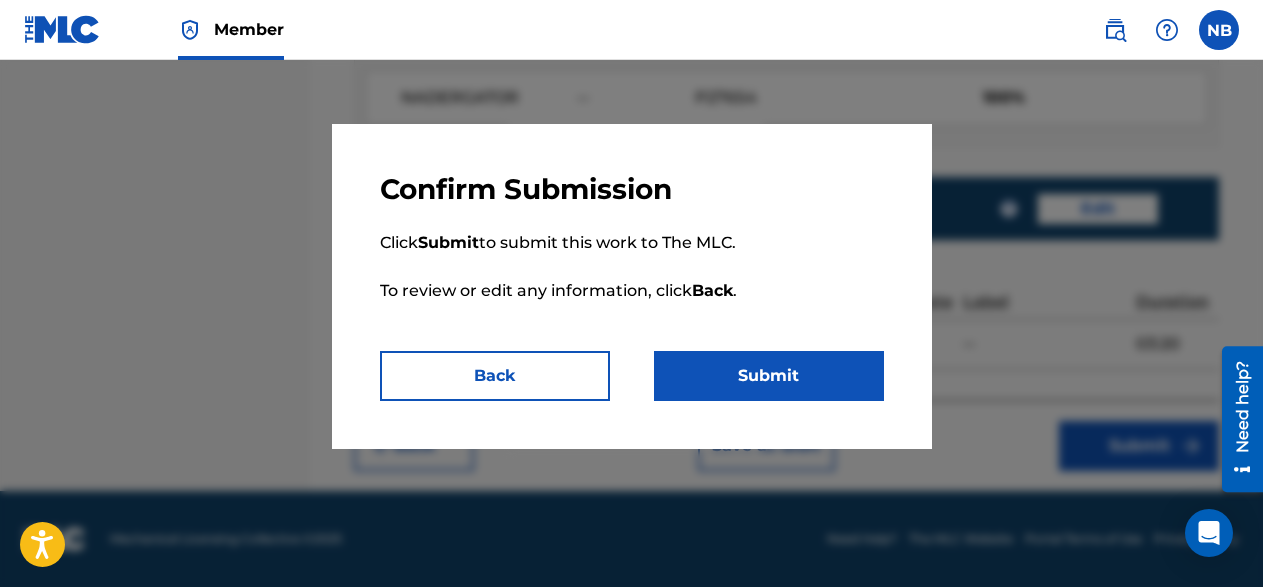 click on "Submit" at bounding box center [769, 376] 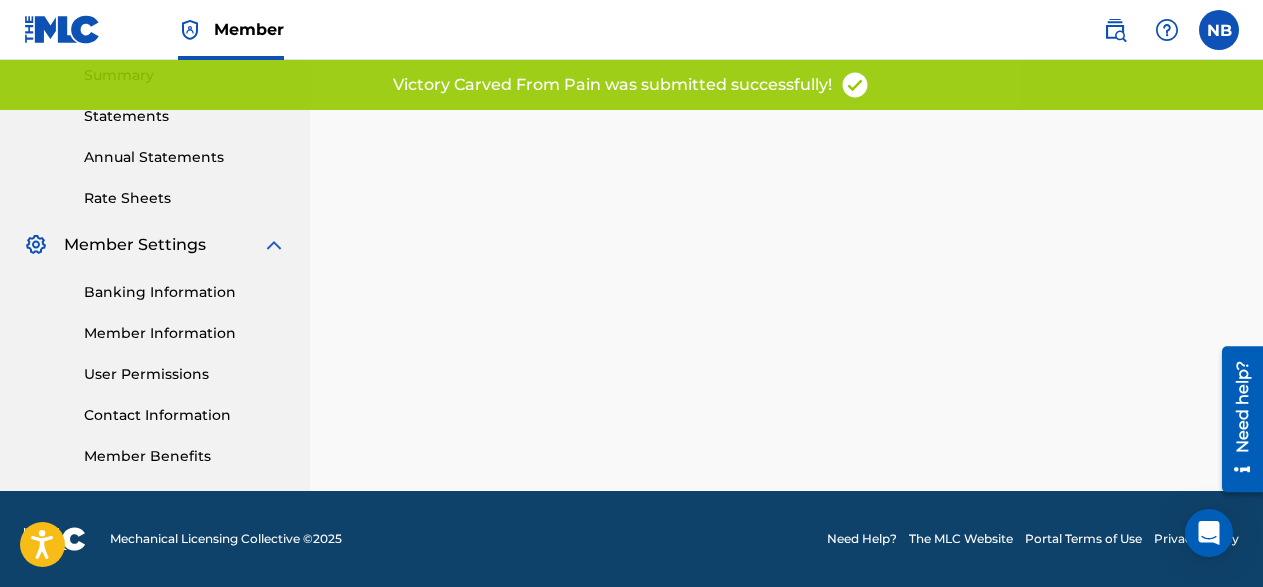 scroll, scrollTop: 0, scrollLeft: 0, axis: both 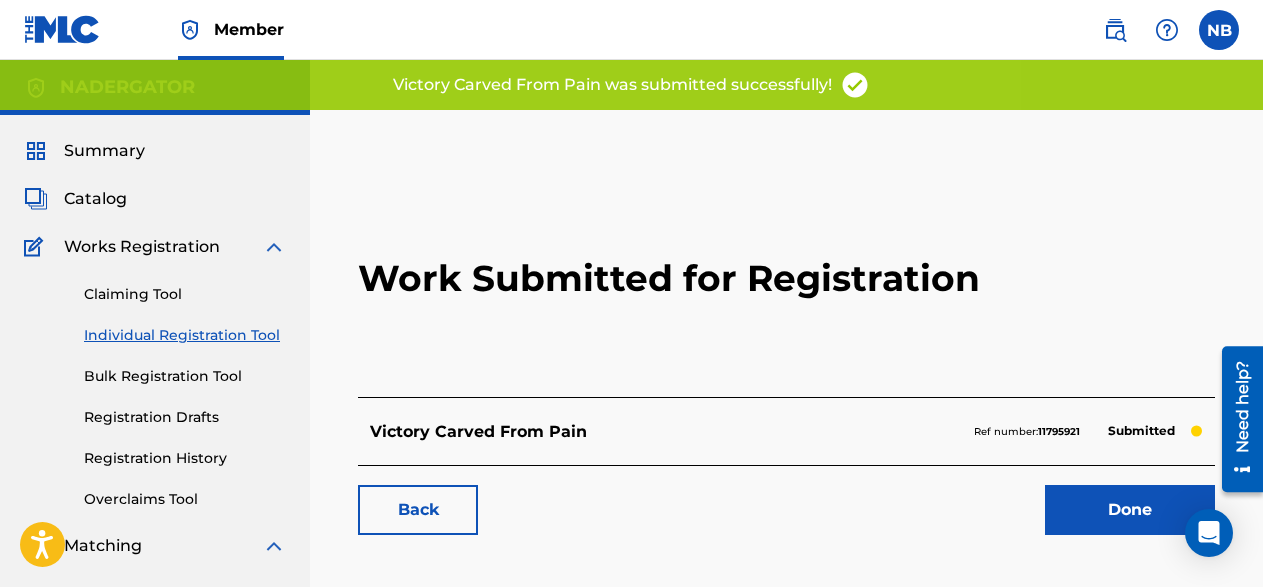 click on "Done" at bounding box center (1130, 510) 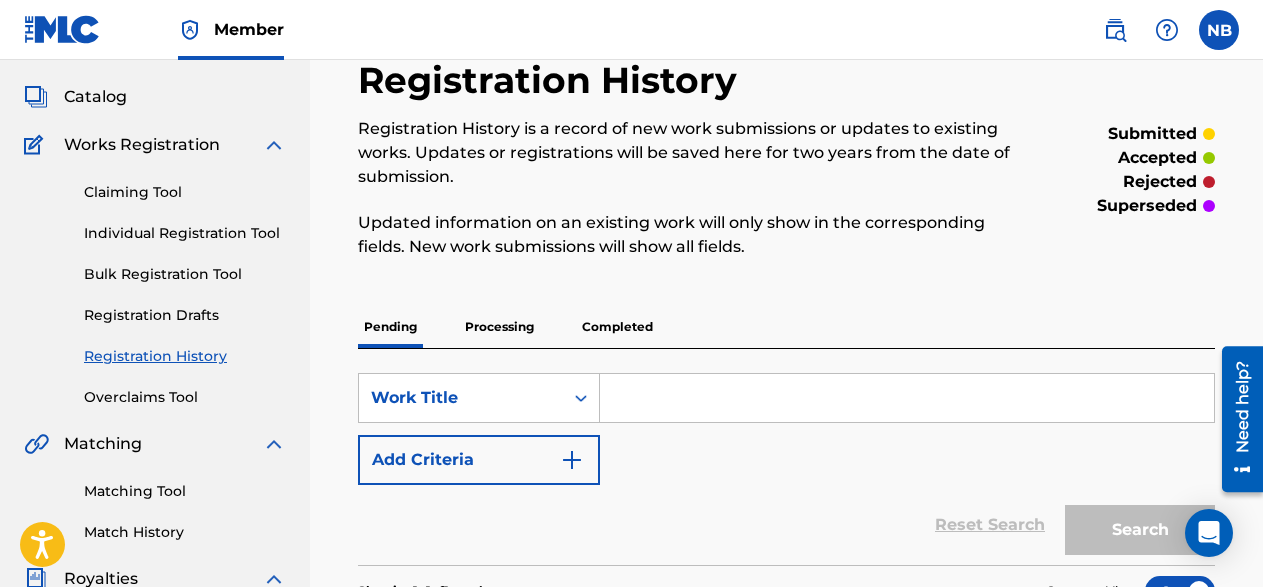 scroll, scrollTop: 0, scrollLeft: 0, axis: both 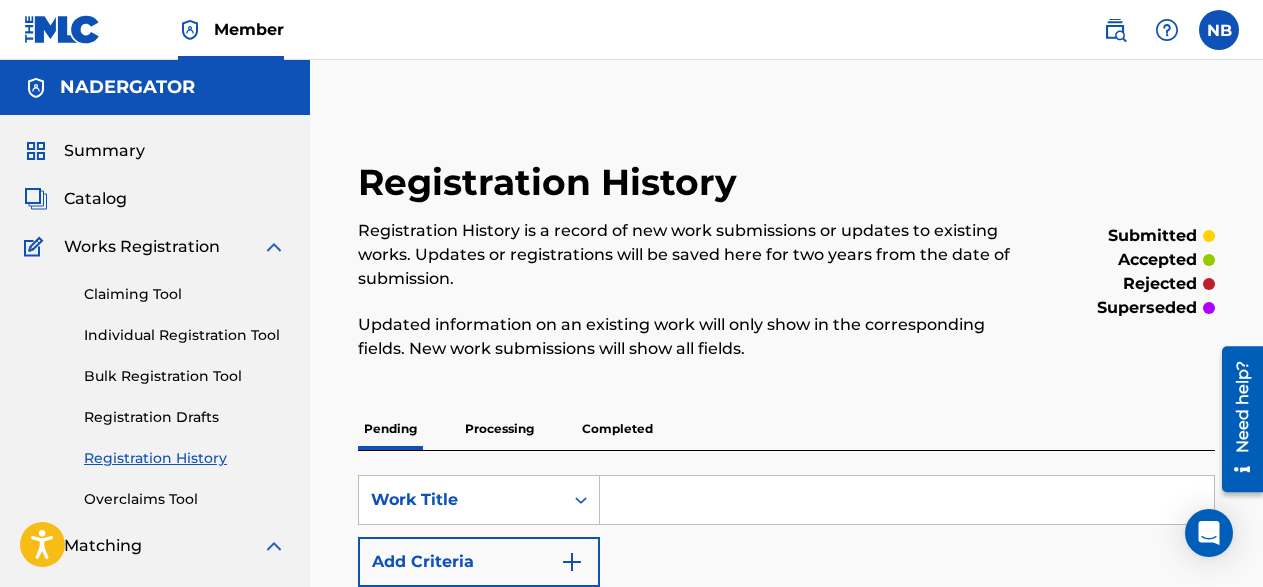 click on "Catalog" at bounding box center (95, 199) 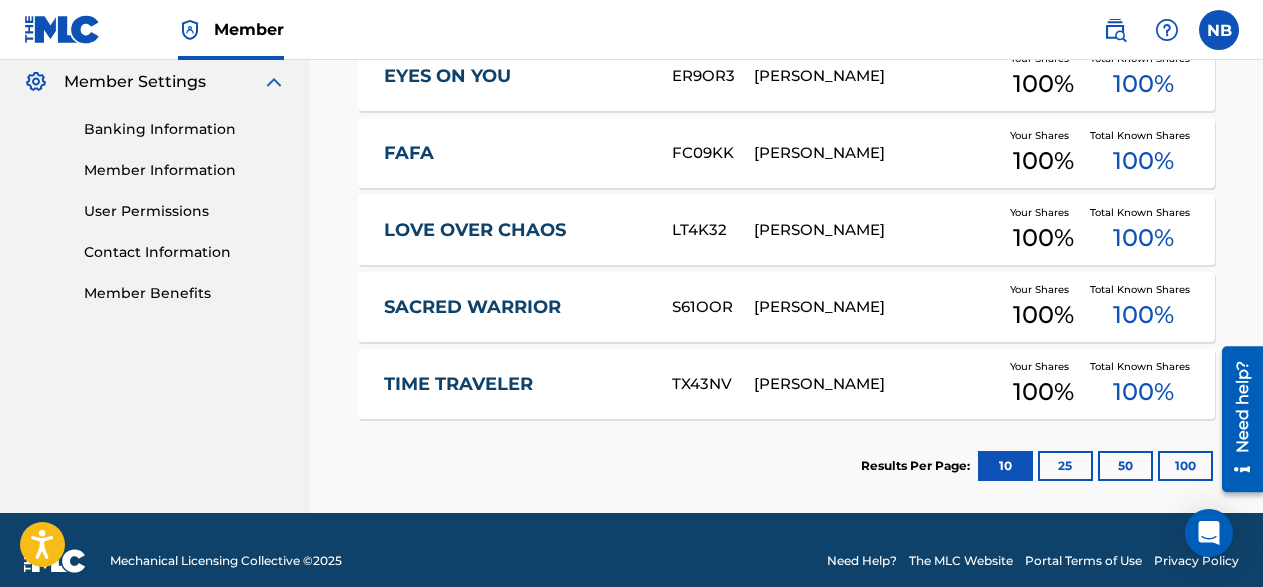 scroll, scrollTop: 838, scrollLeft: 0, axis: vertical 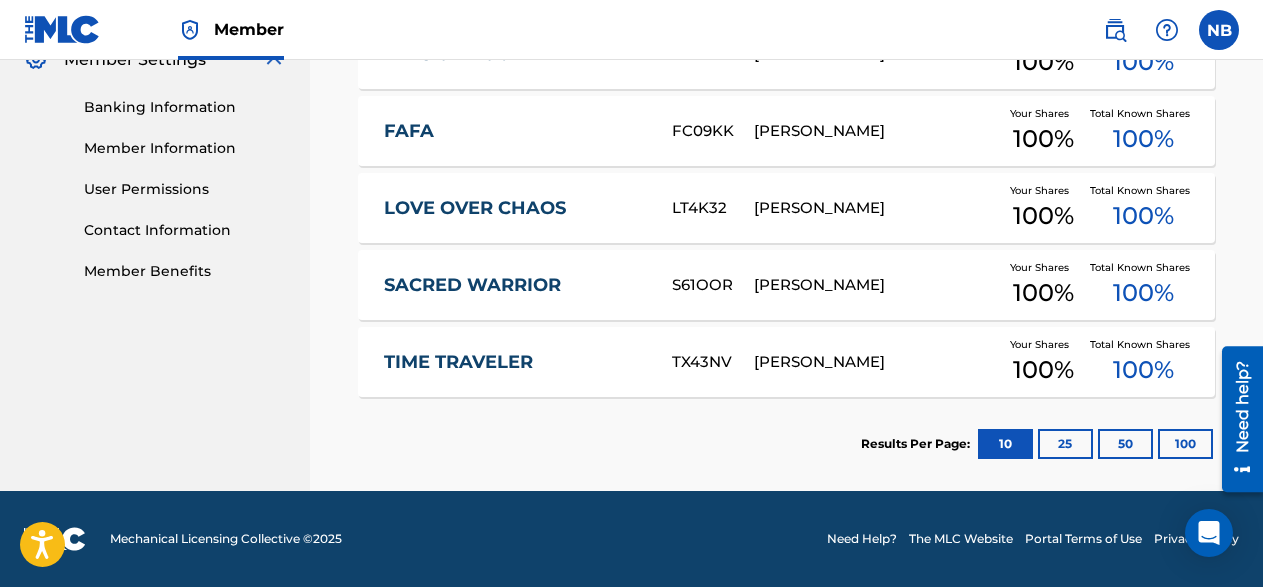 click on "25" at bounding box center [1065, 444] 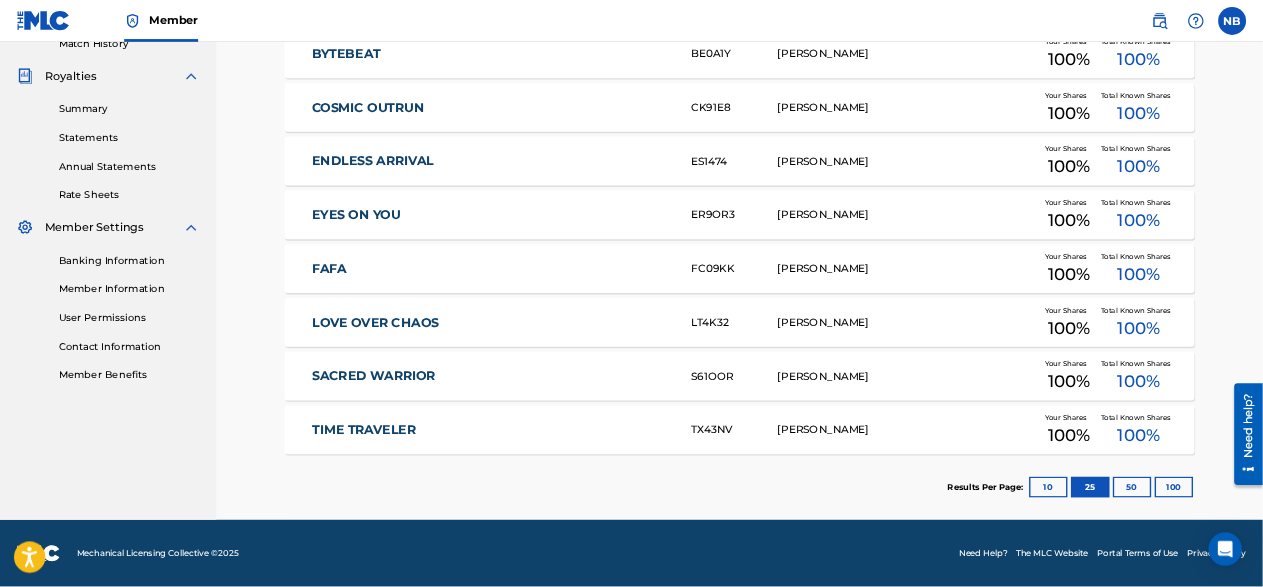 scroll, scrollTop: 470, scrollLeft: 0, axis: vertical 